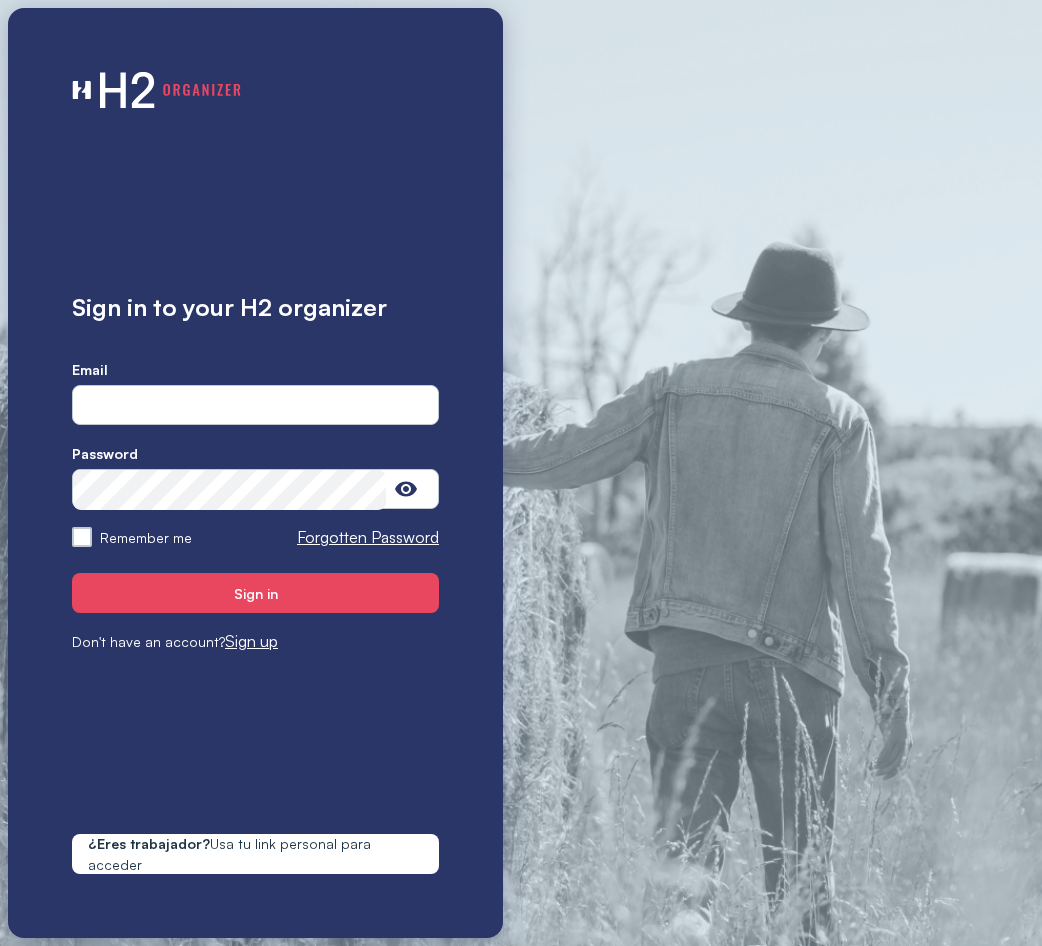 scroll, scrollTop: 0, scrollLeft: 0, axis: both 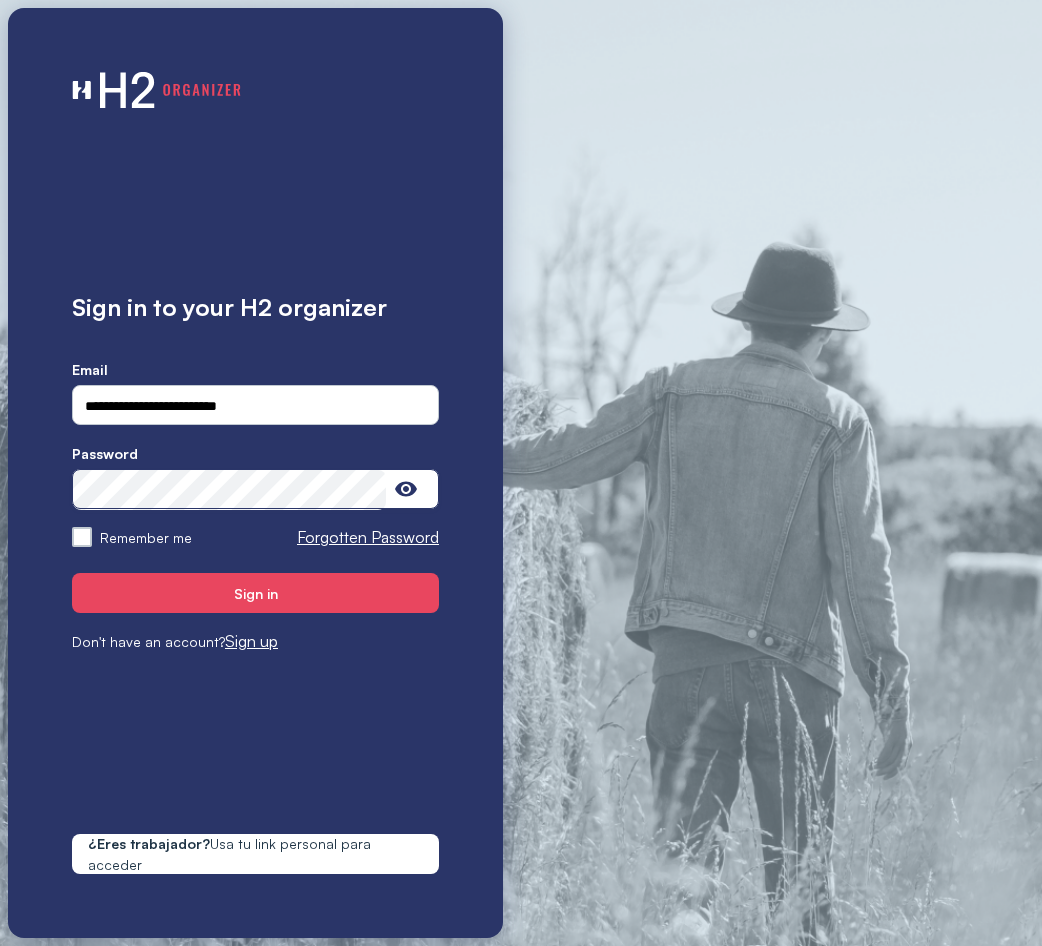 click on "Sign in" at bounding box center [255, 593] 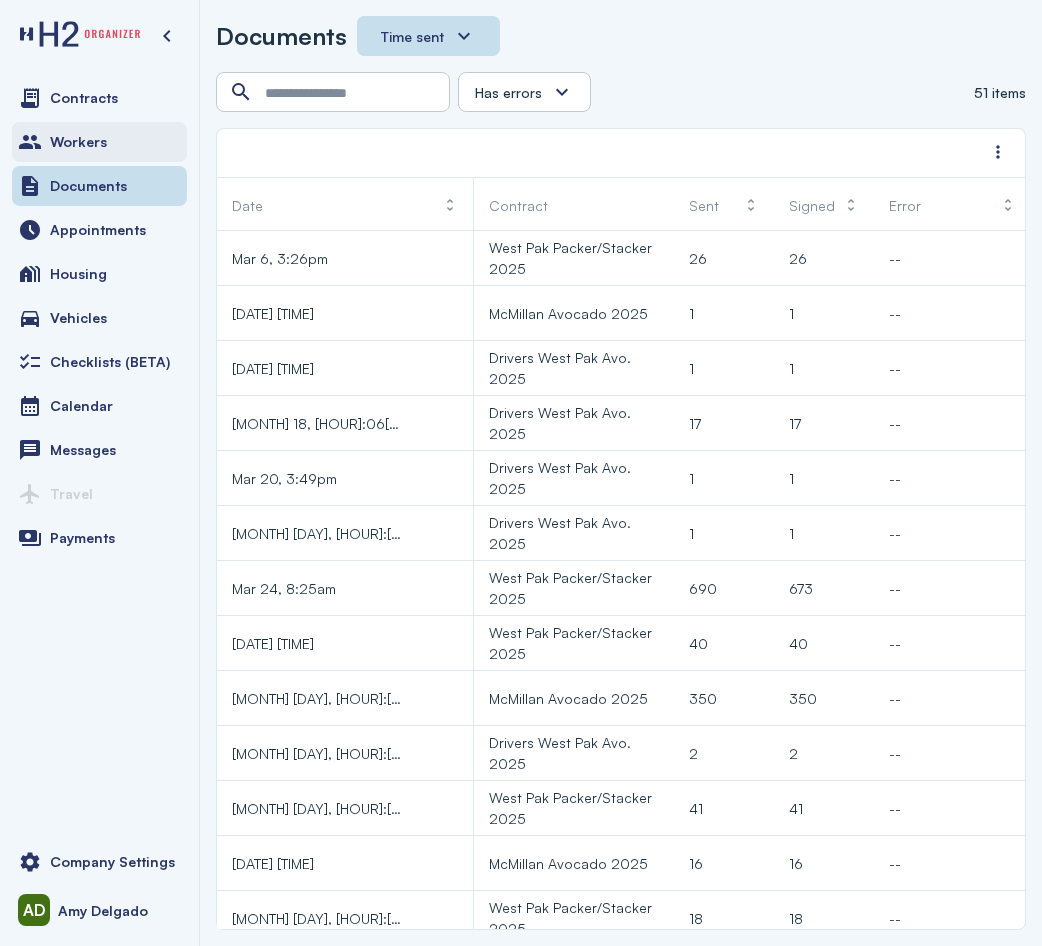click on "Workers" at bounding box center (78, 142) 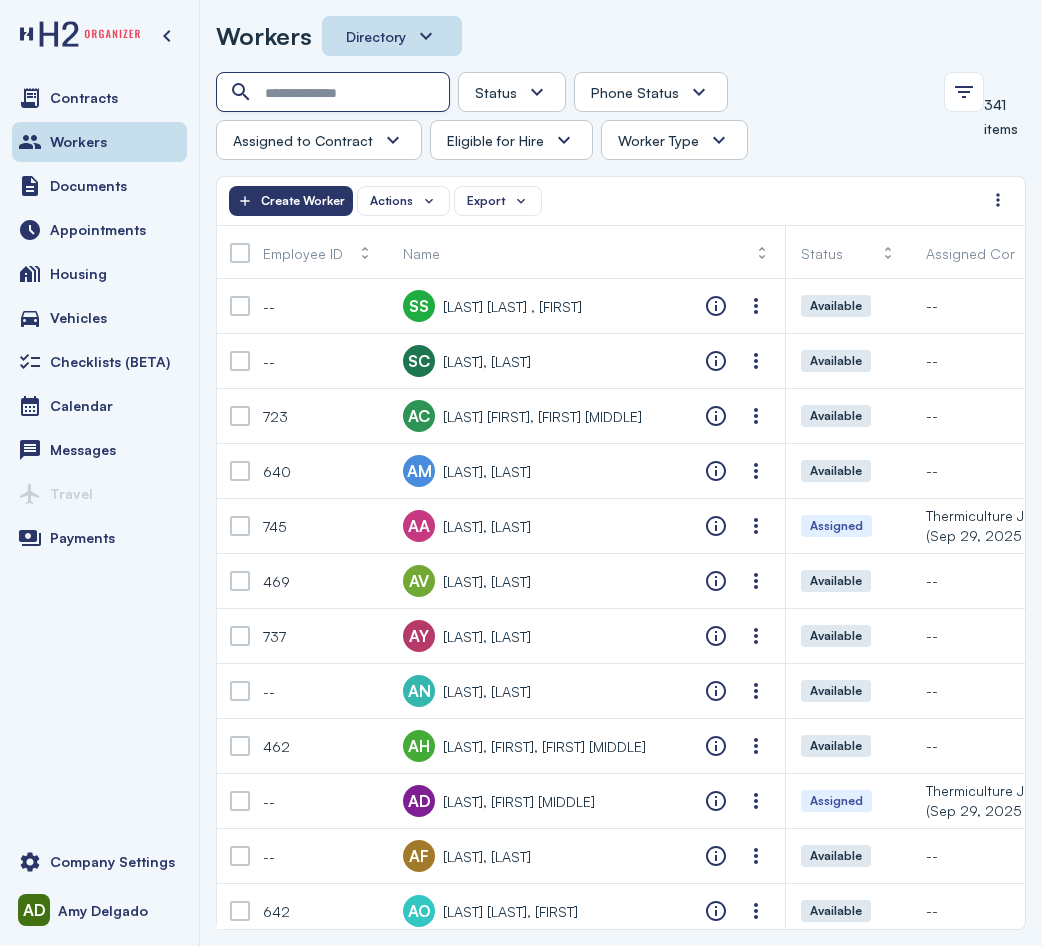 click at bounding box center (335, 93) 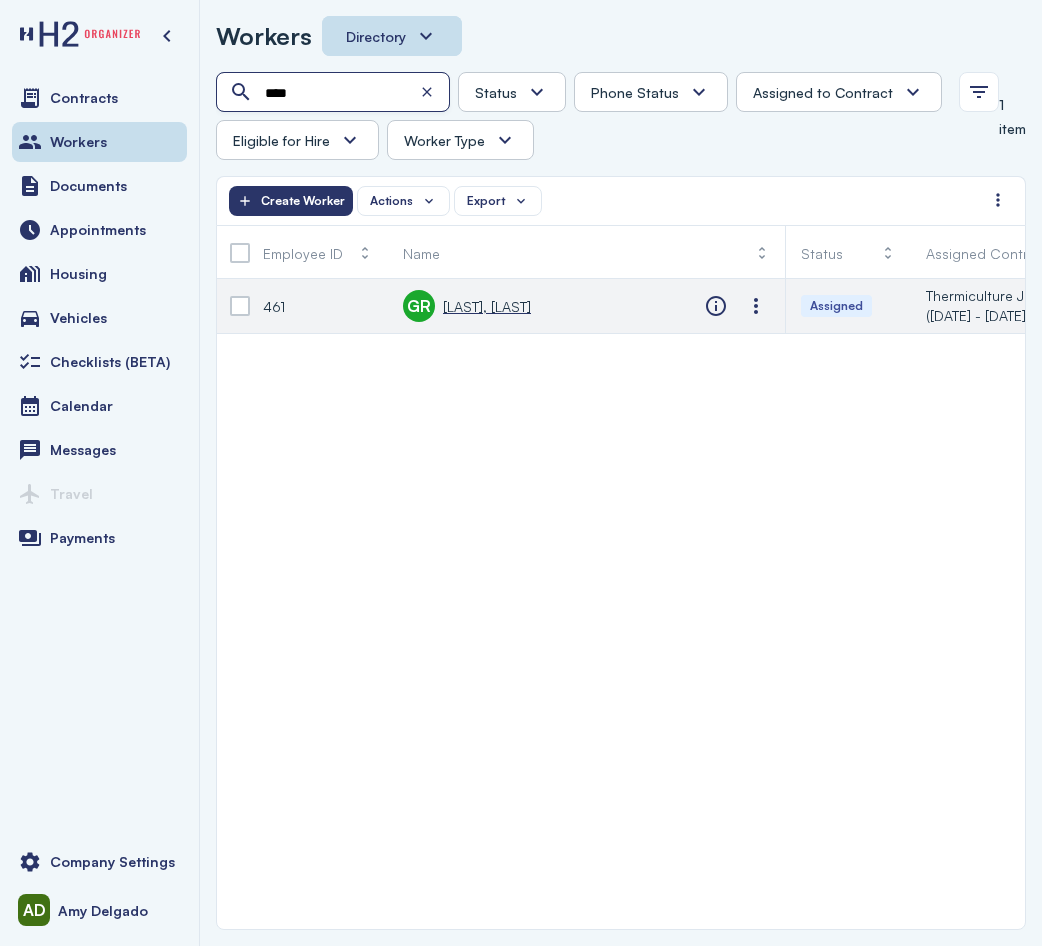 type on "****" 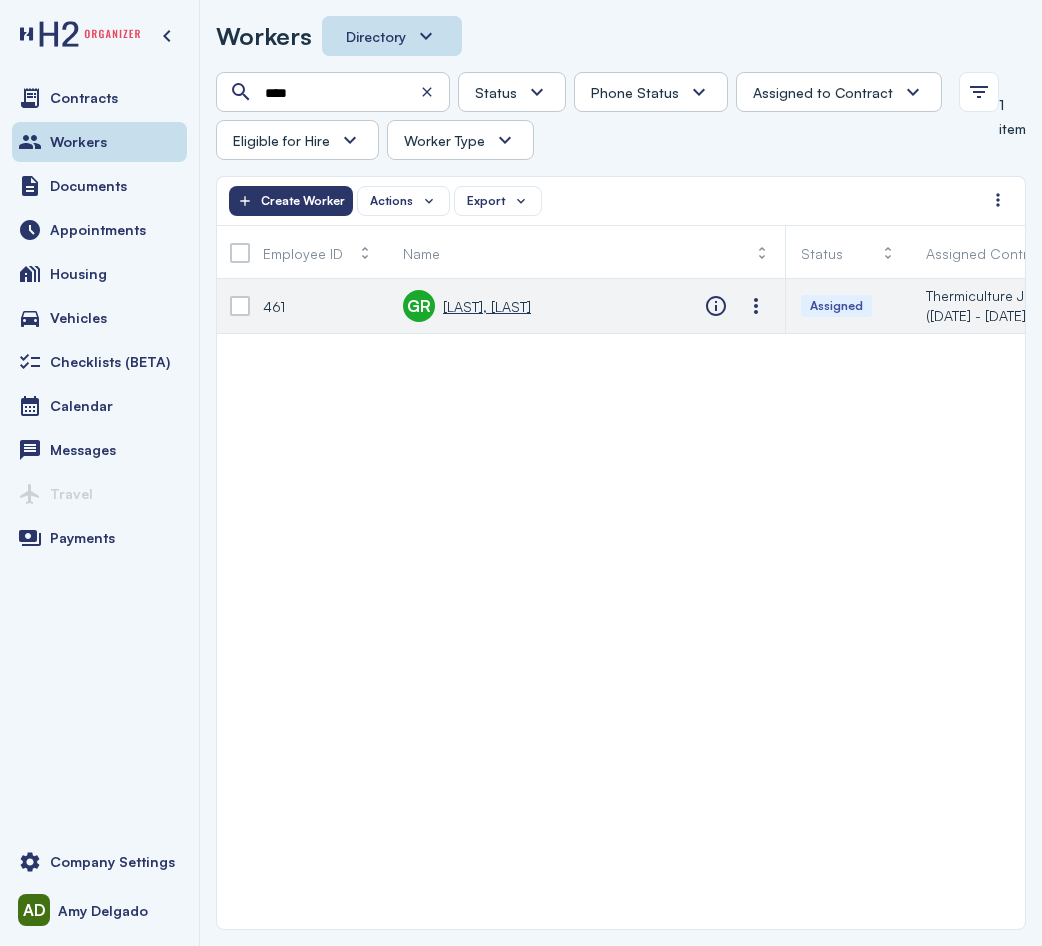 click on "[LAST], [LAST]" at bounding box center (487, 306) 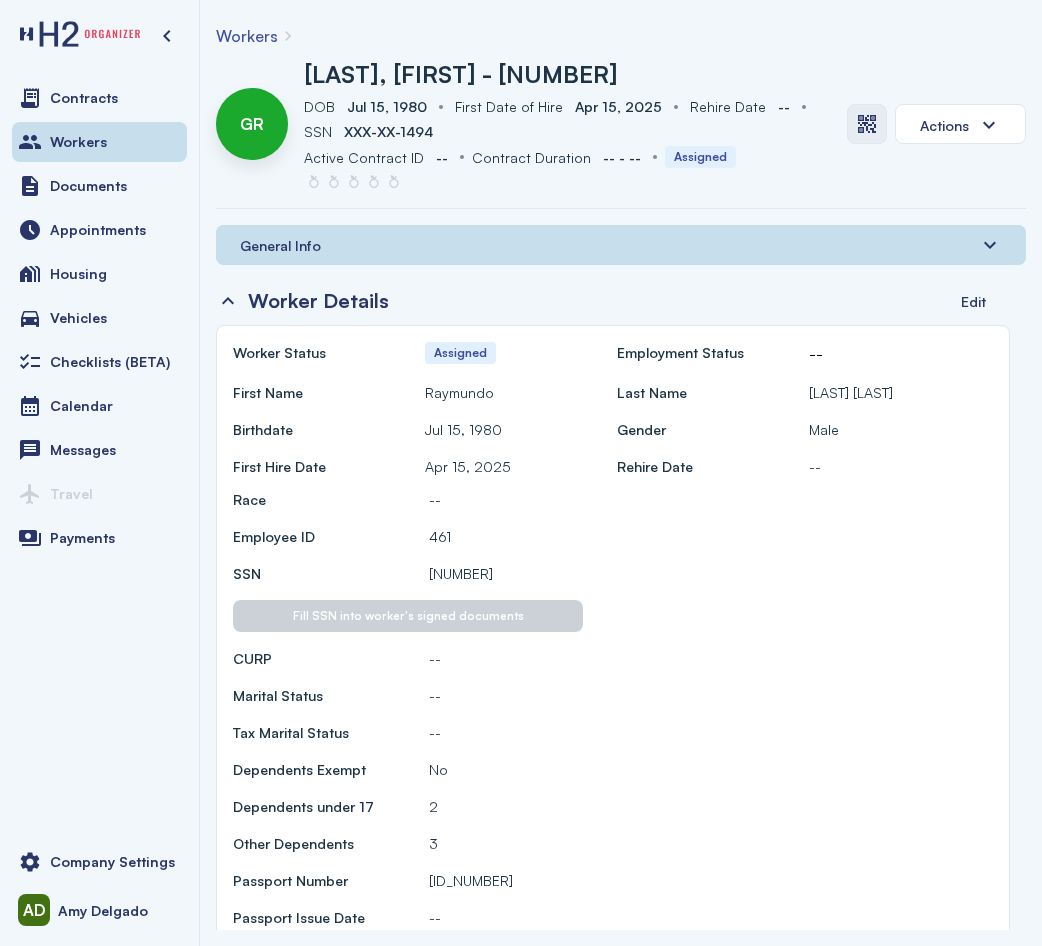 click at bounding box center [867, 124] 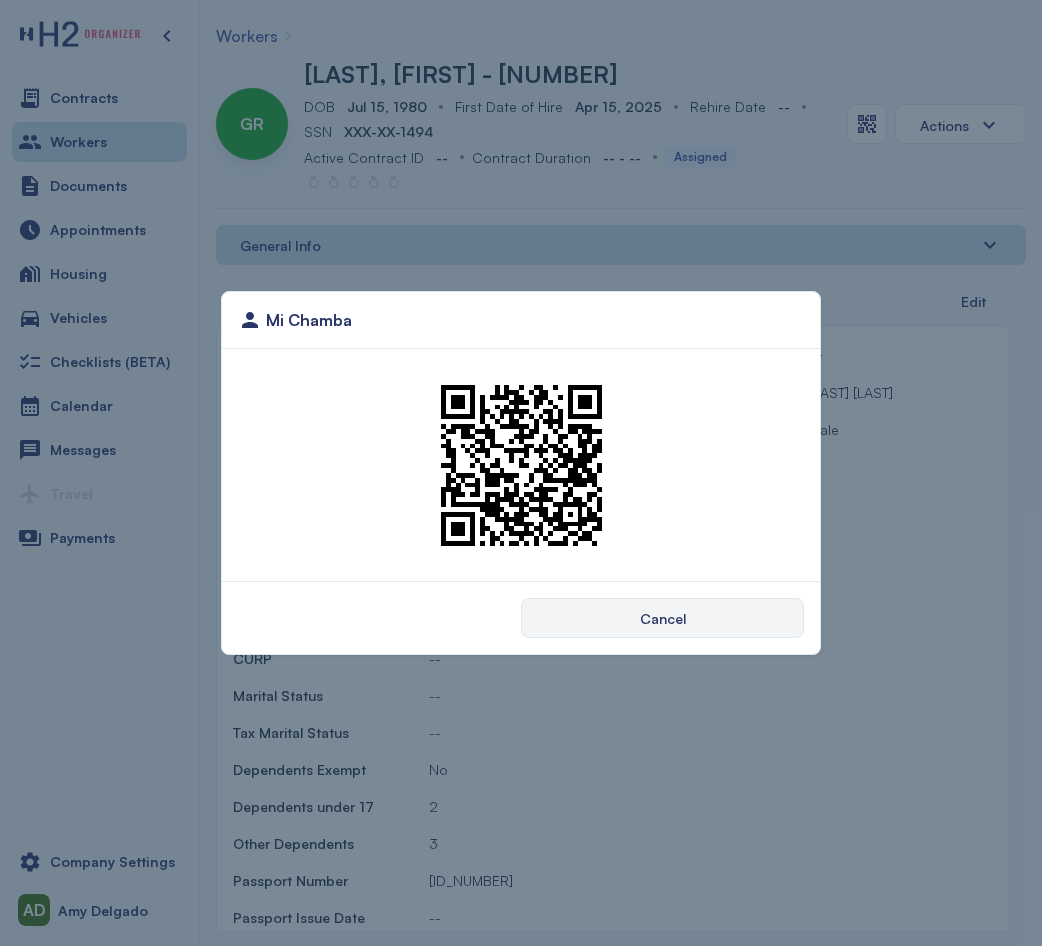 click on "Mi Chamba       Cancel" at bounding box center [521, 473] 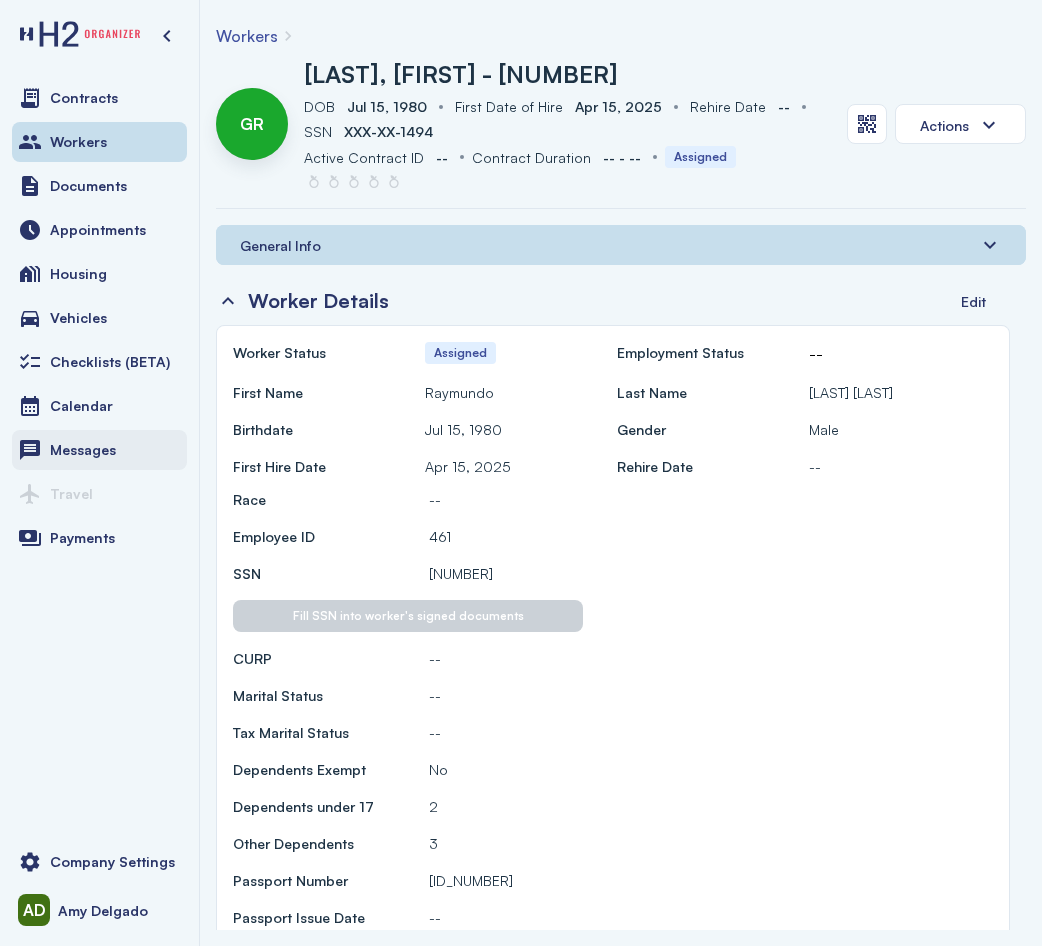 click on "Messages" at bounding box center [99, 450] 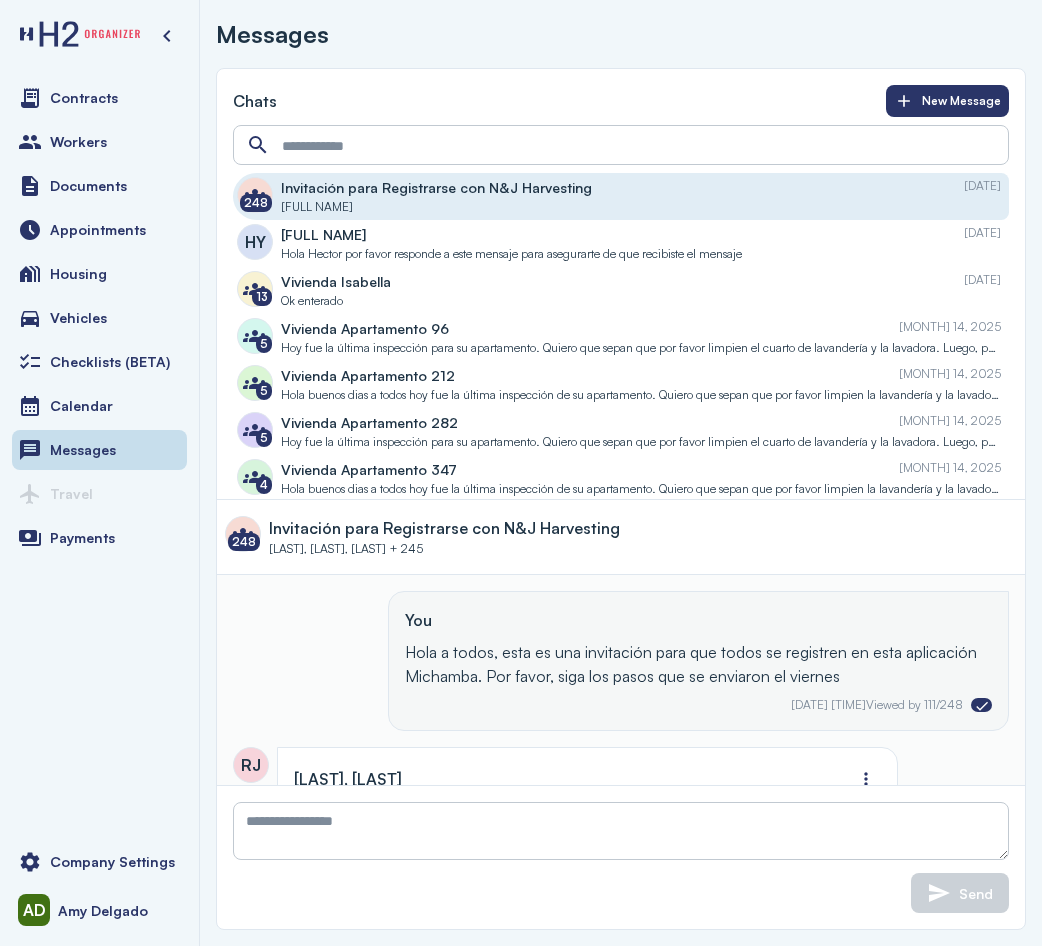 click on "Ok enterado" at bounding box center (312, 301) 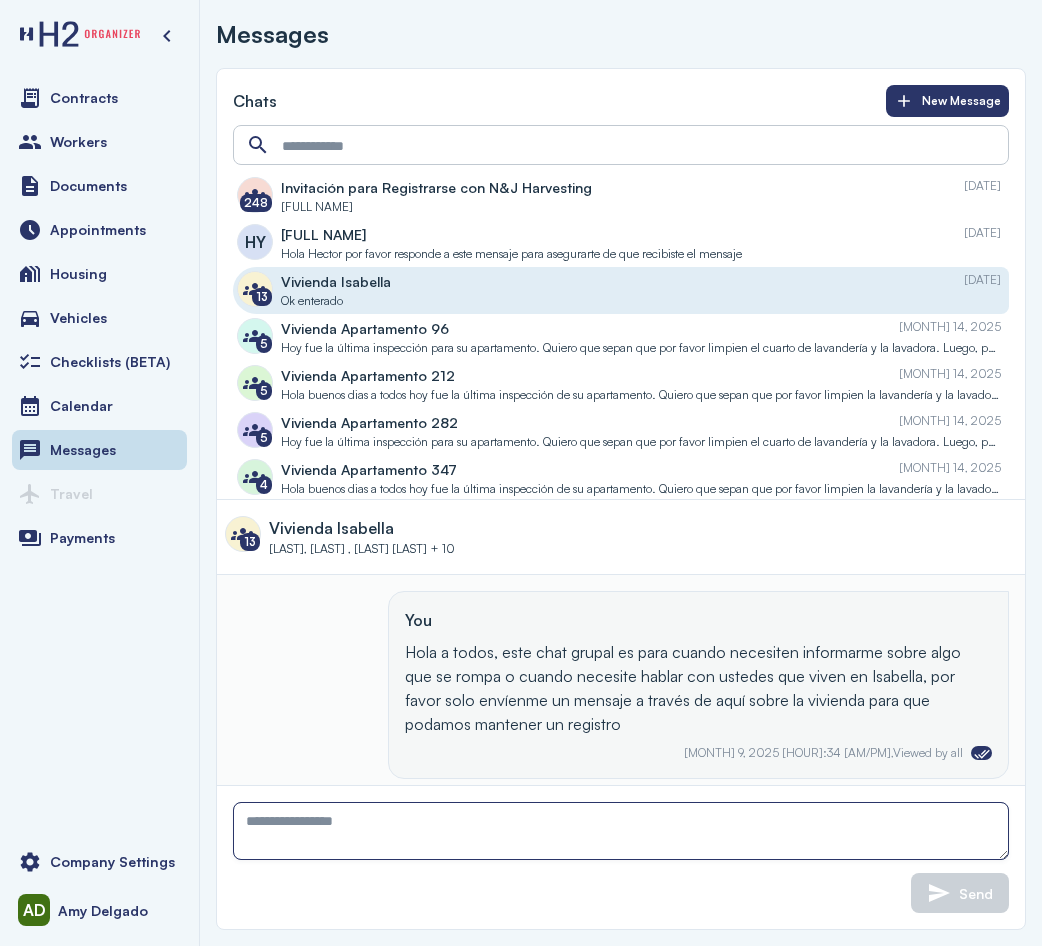 paste on "**********" 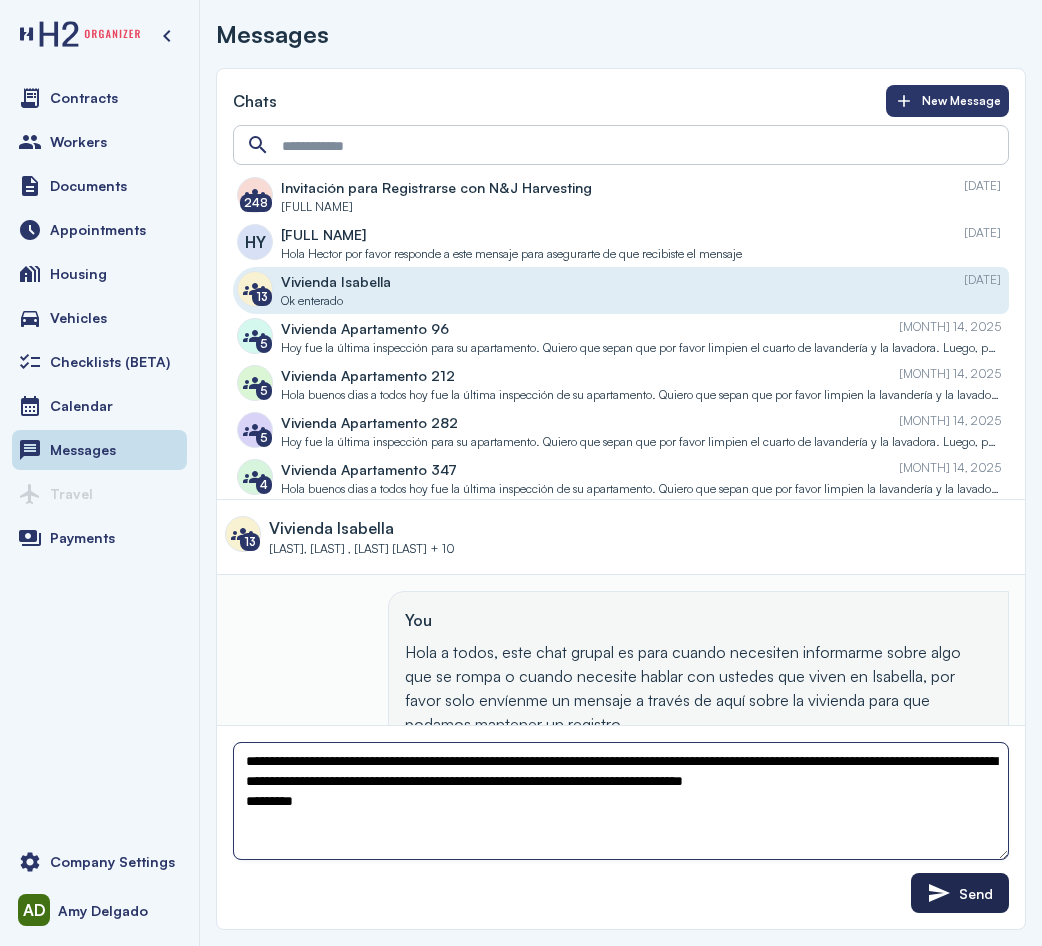 type on "**********" 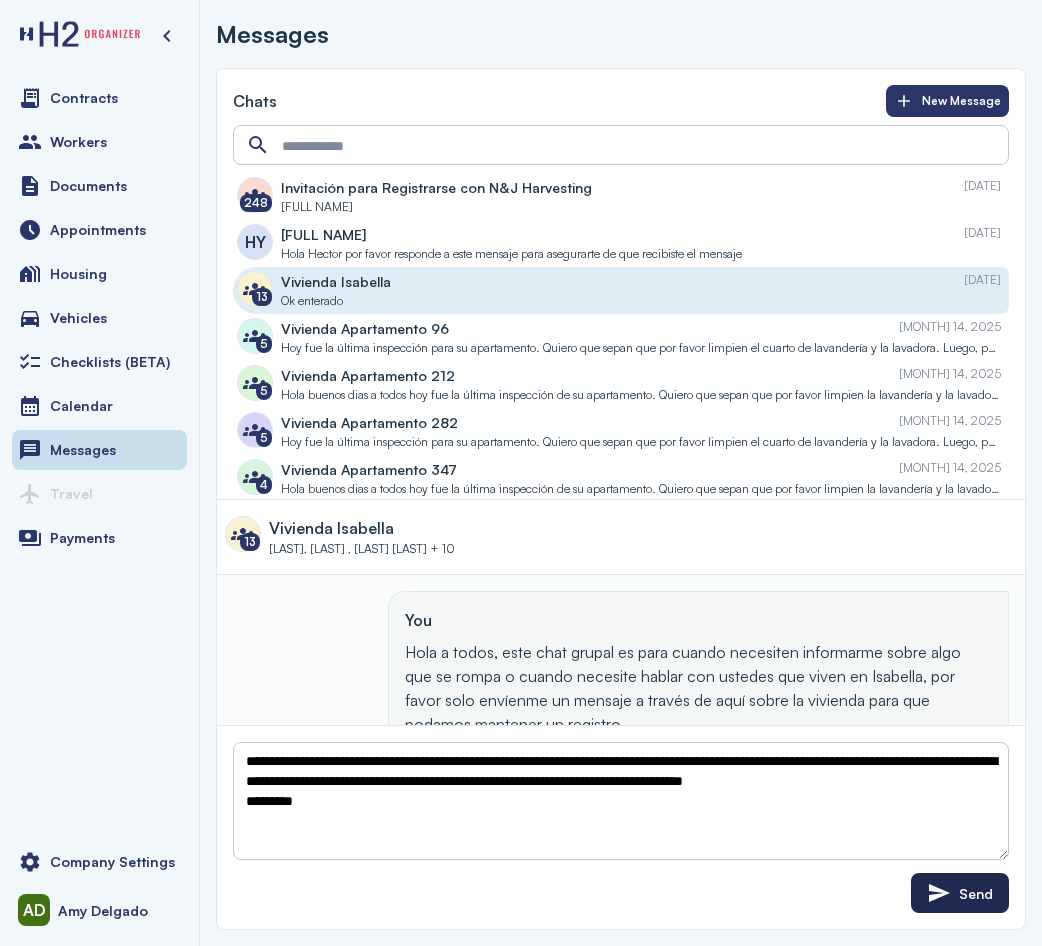 click on "Send" 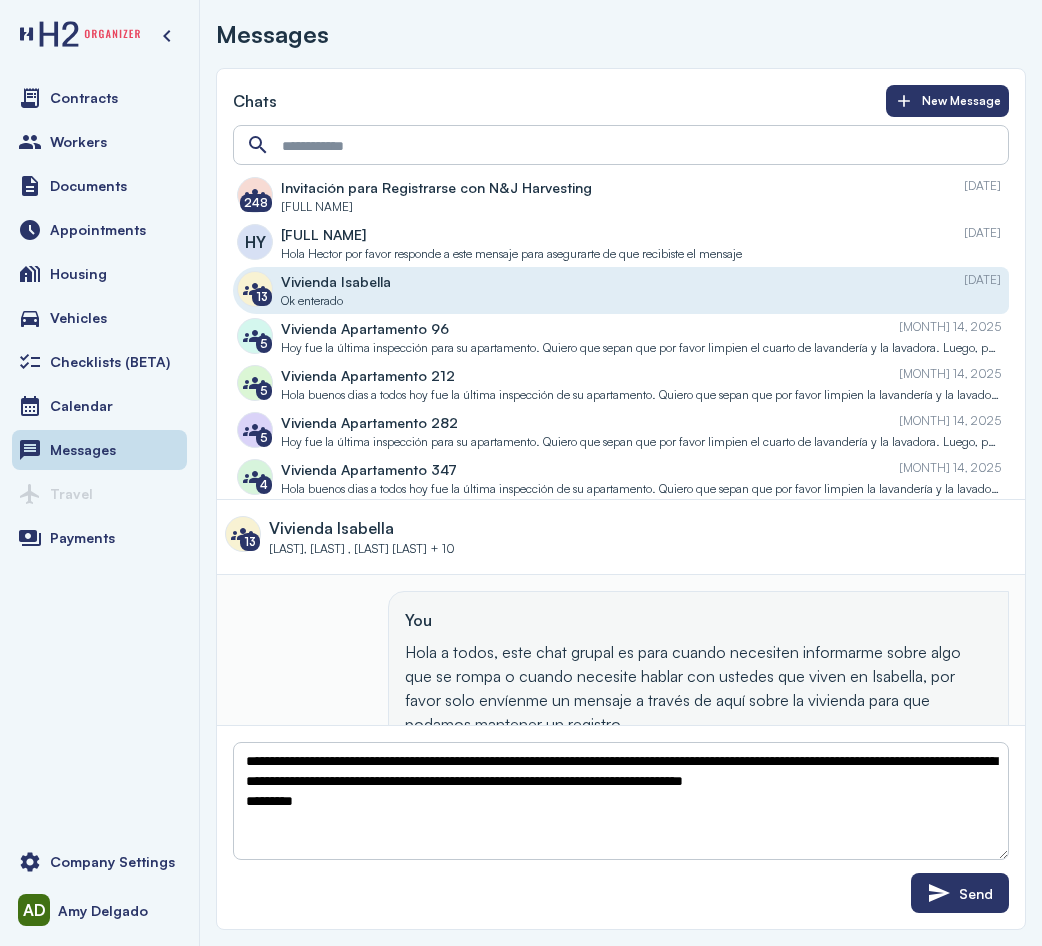 type 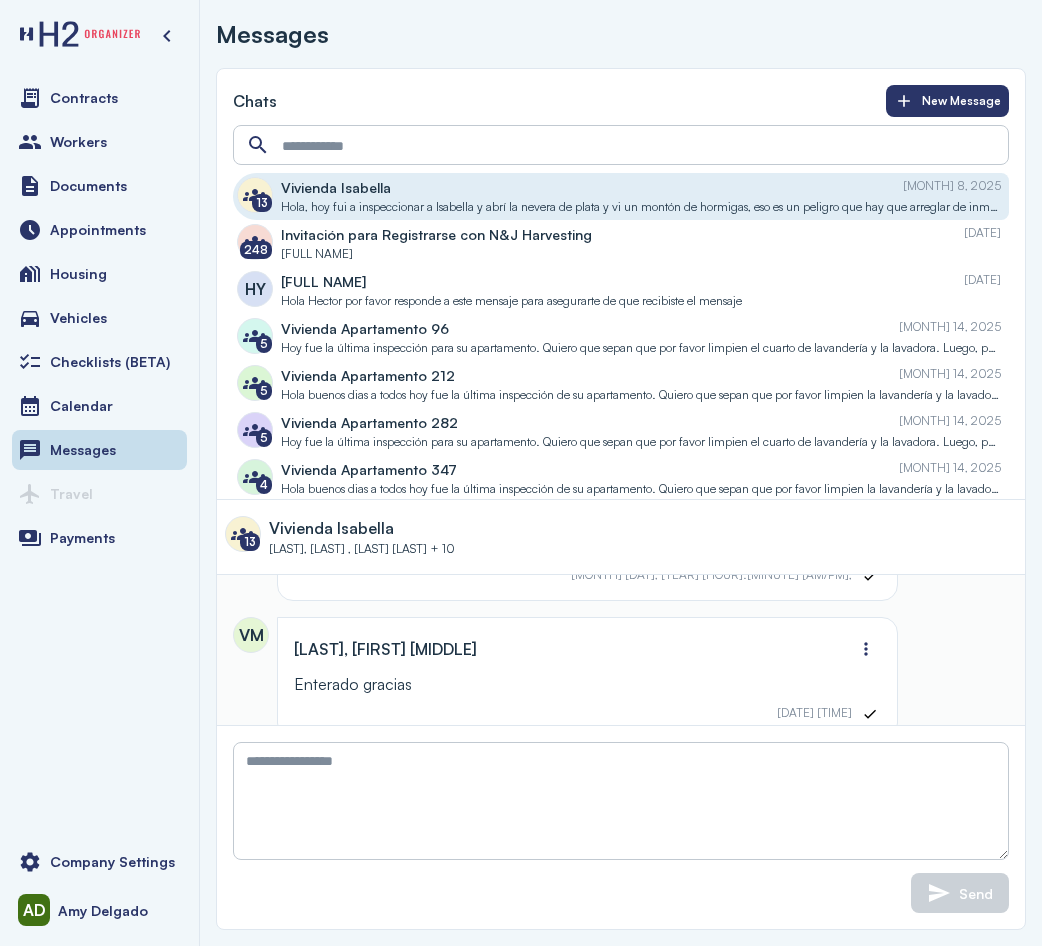 scroll, scrollTop: 3051, scrollLeft: 0, axis: vertical 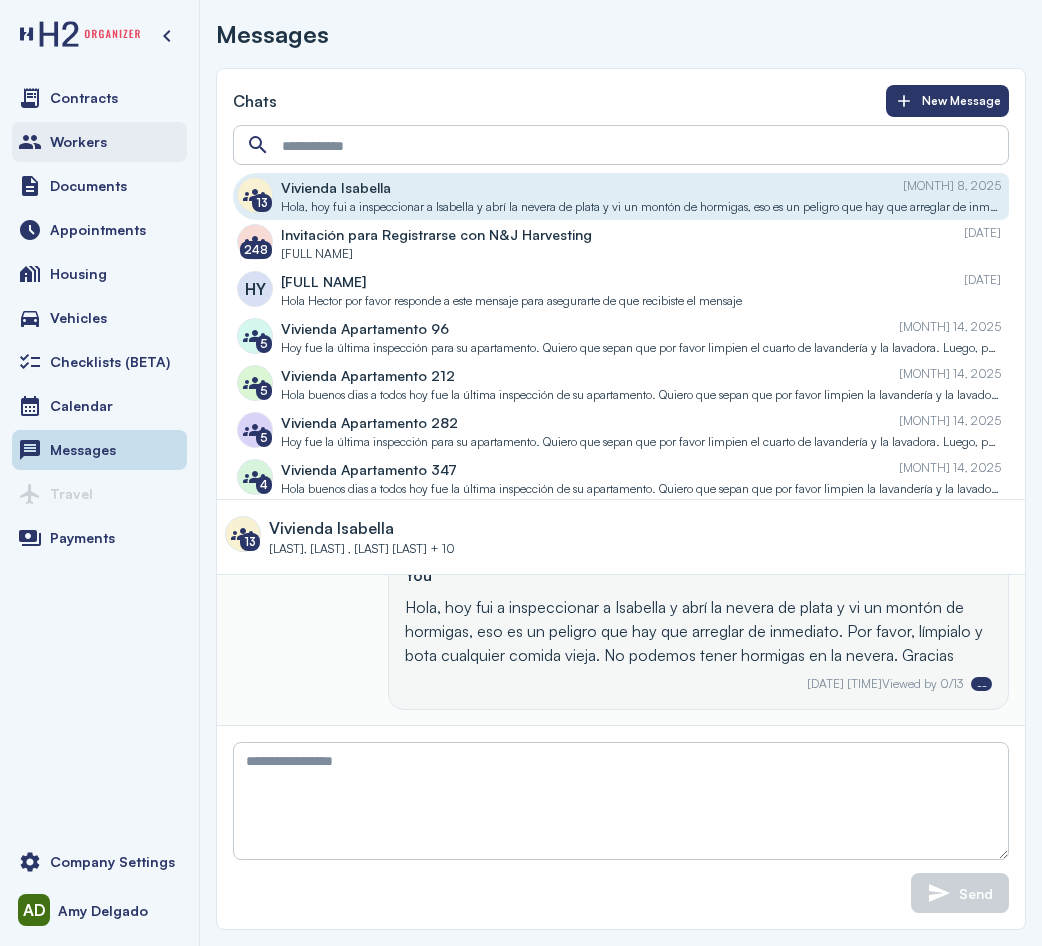 click on "Workers" at bounding box center [99, 142] 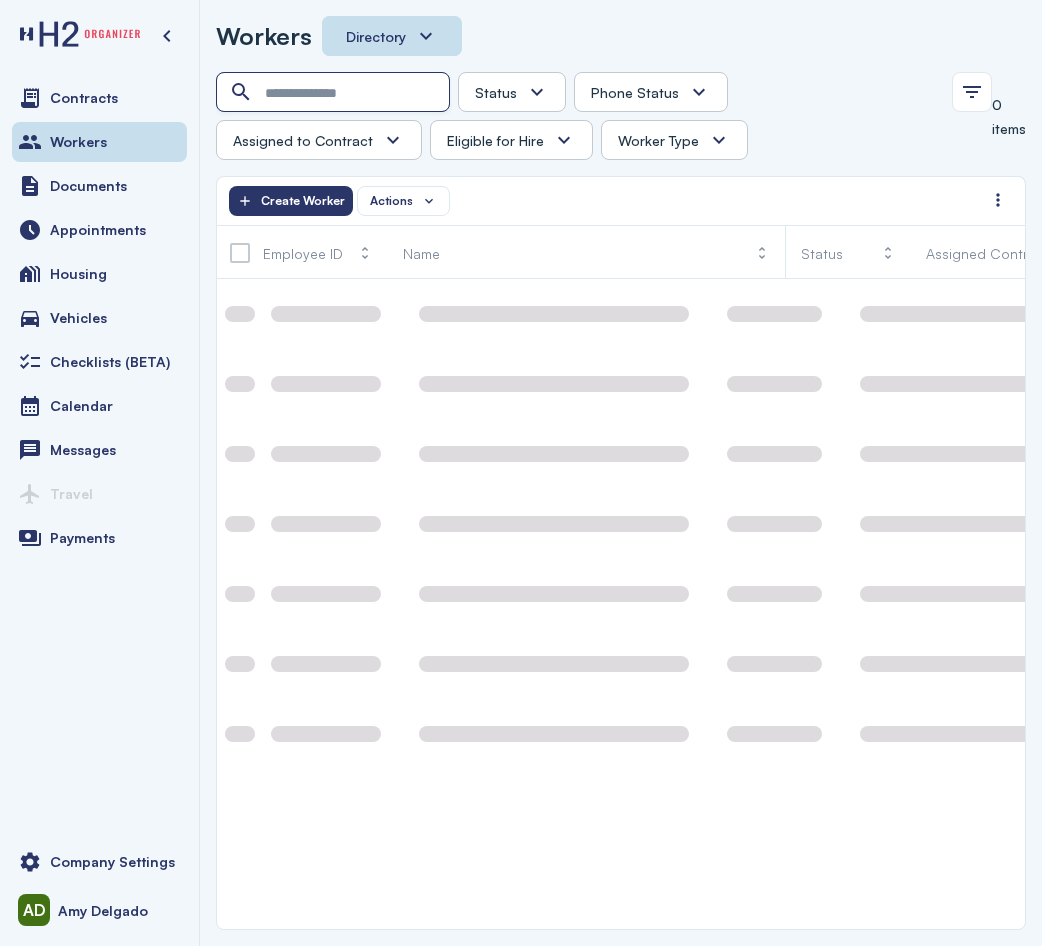 click at bounding box center [335, 93] 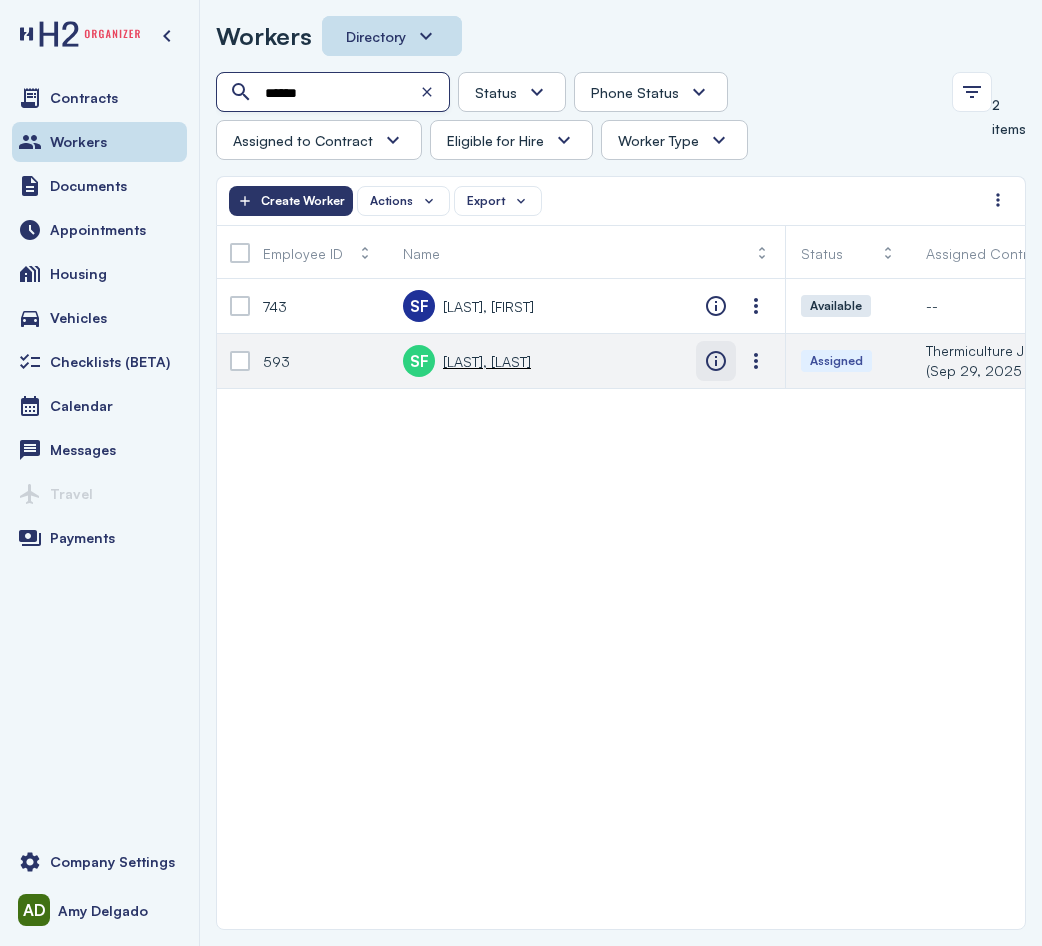 type on "******" 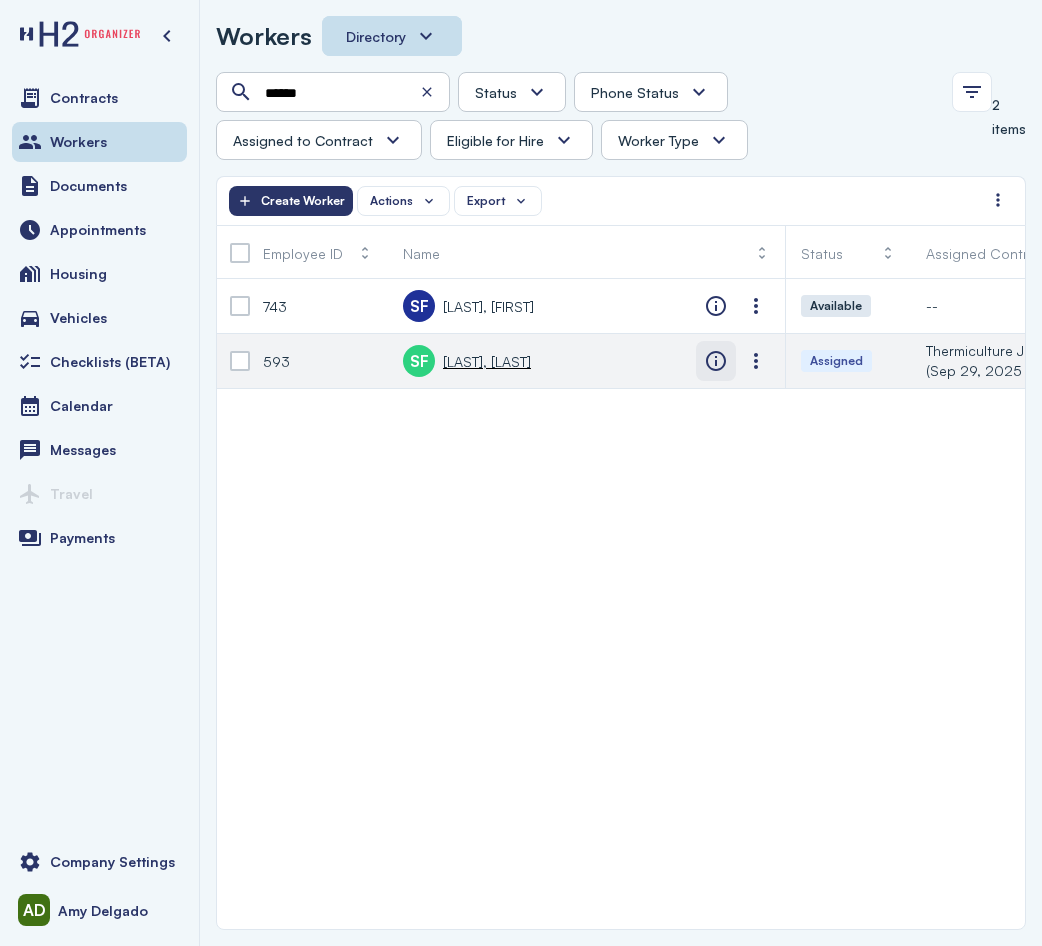 click at bounding box center [716, 361] 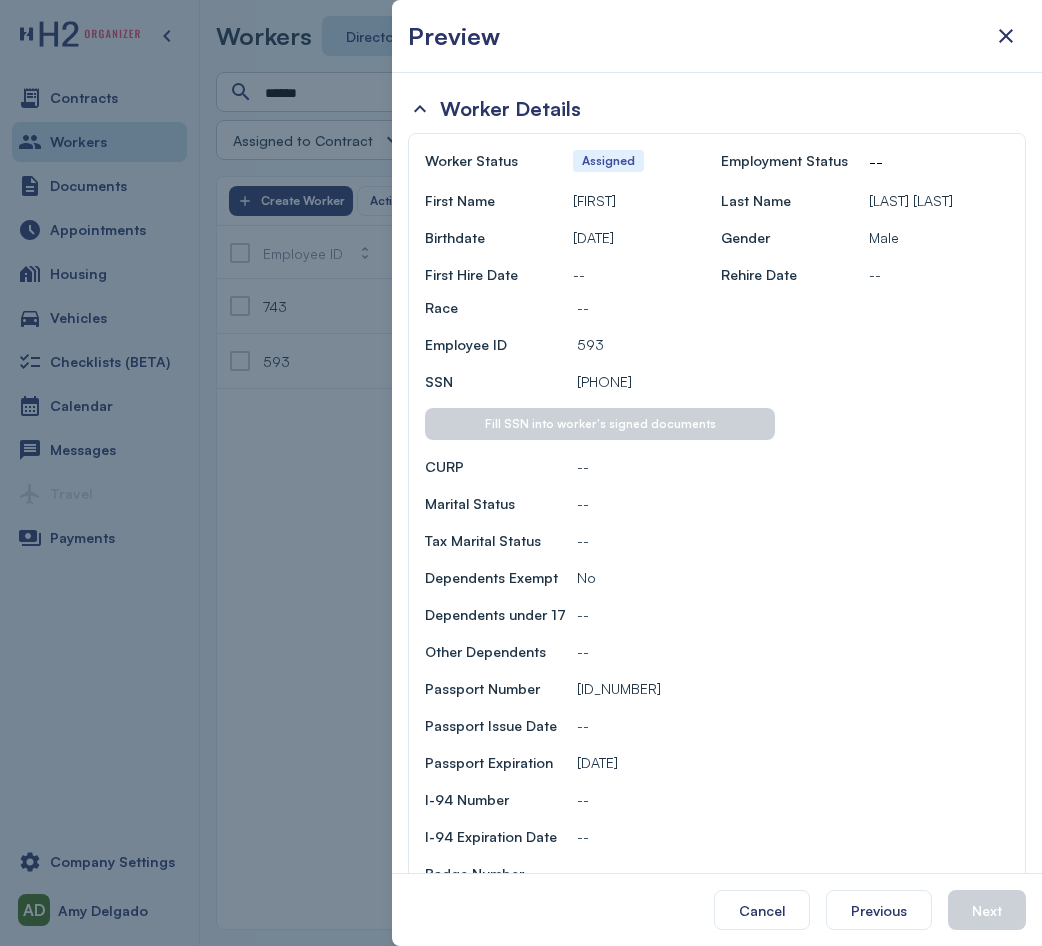 click at bounding box center (521, 473) 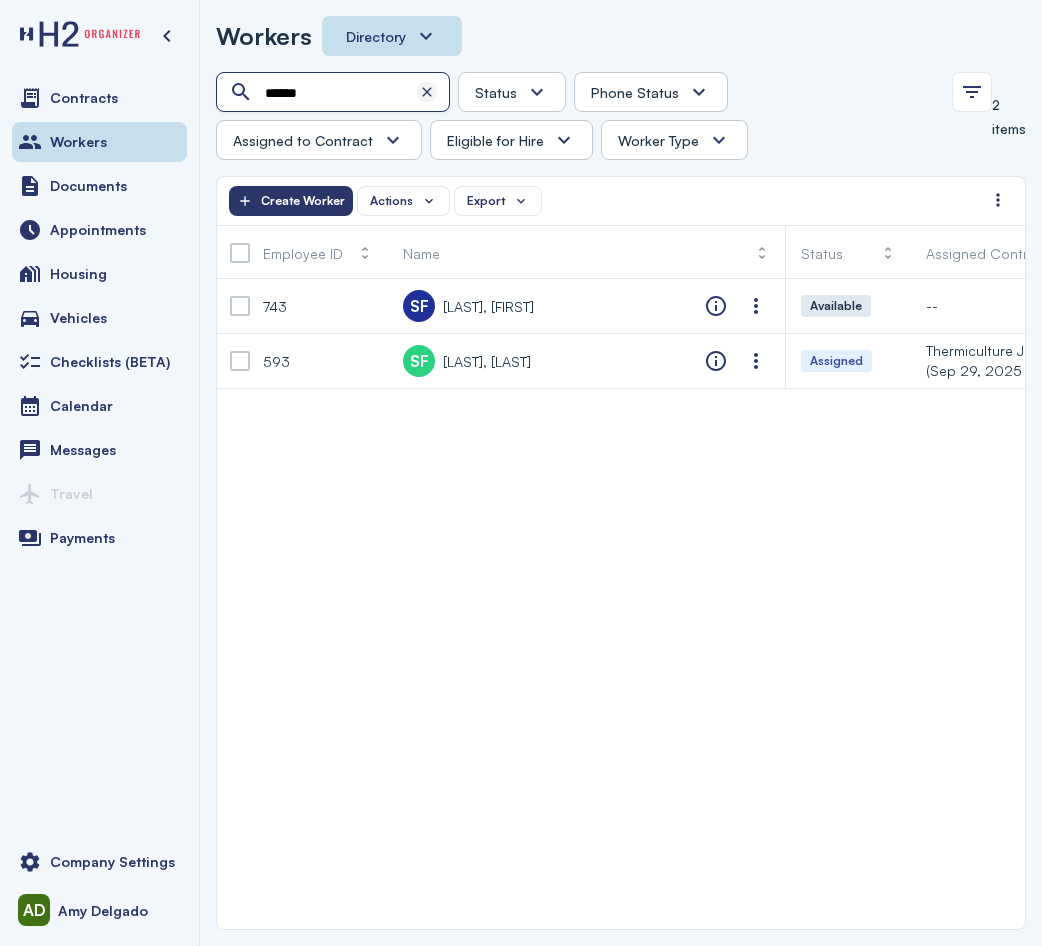 click at bounding box center [427, 92] 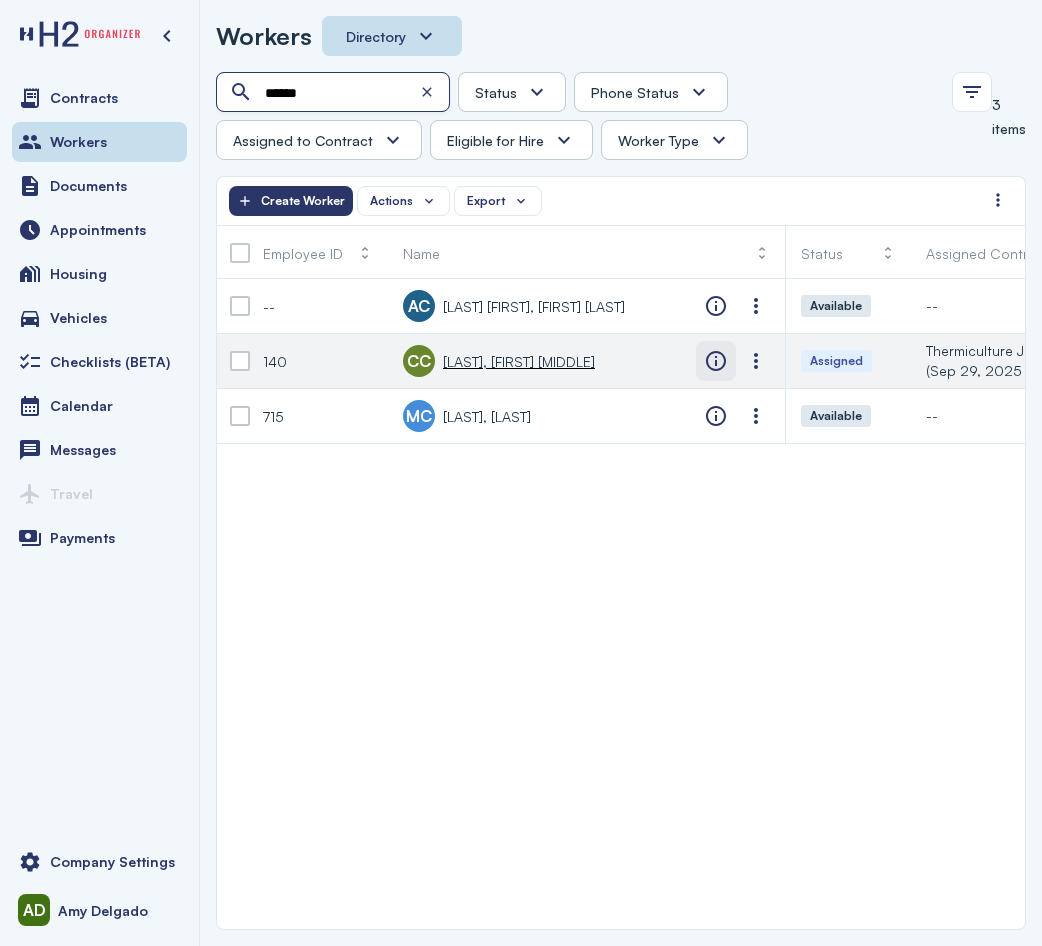 type on "*****" 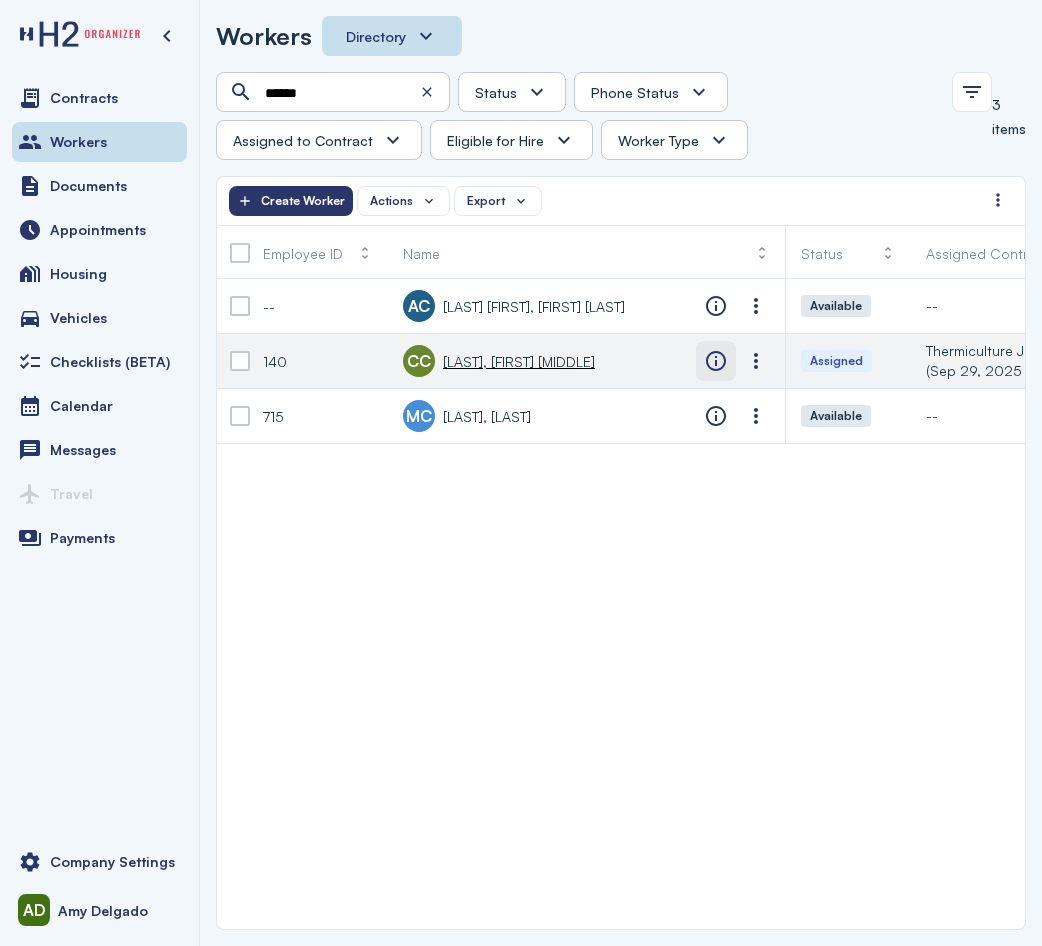 click at bounding box center (716, 361) 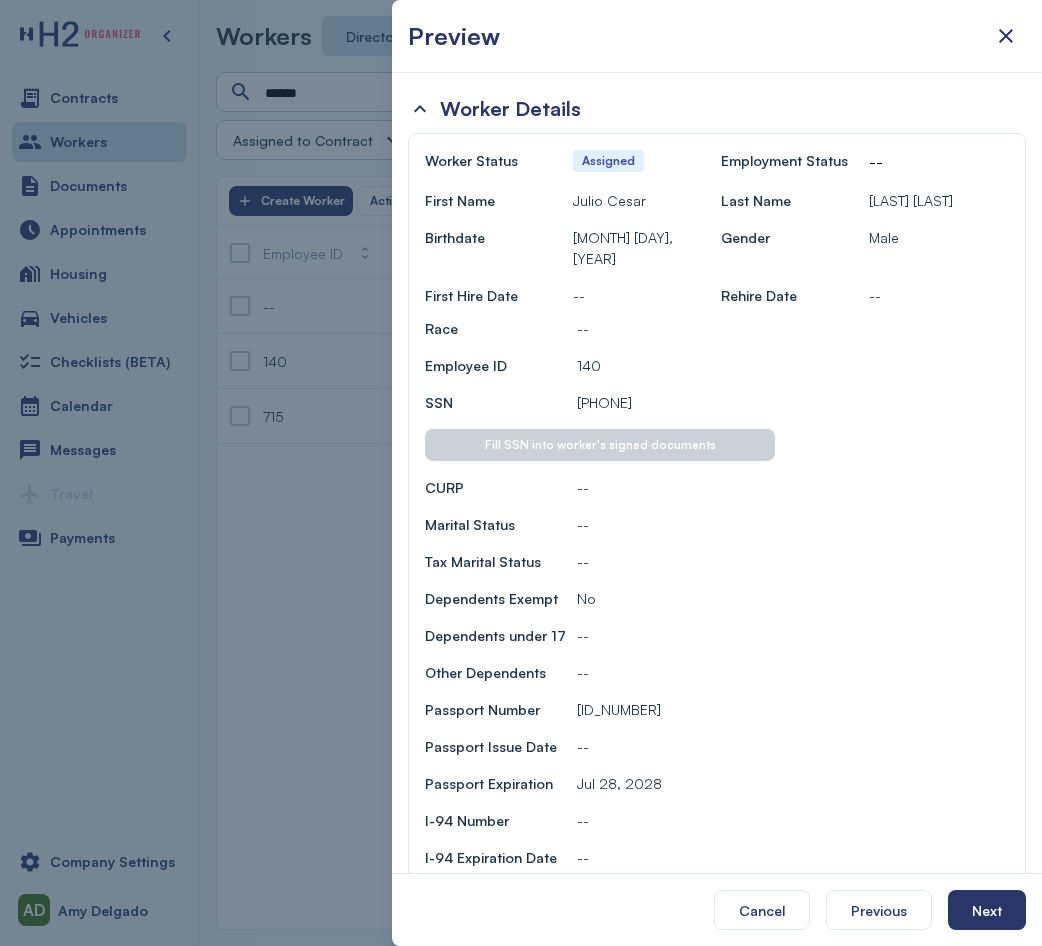 click at bounding box center (521, 473) 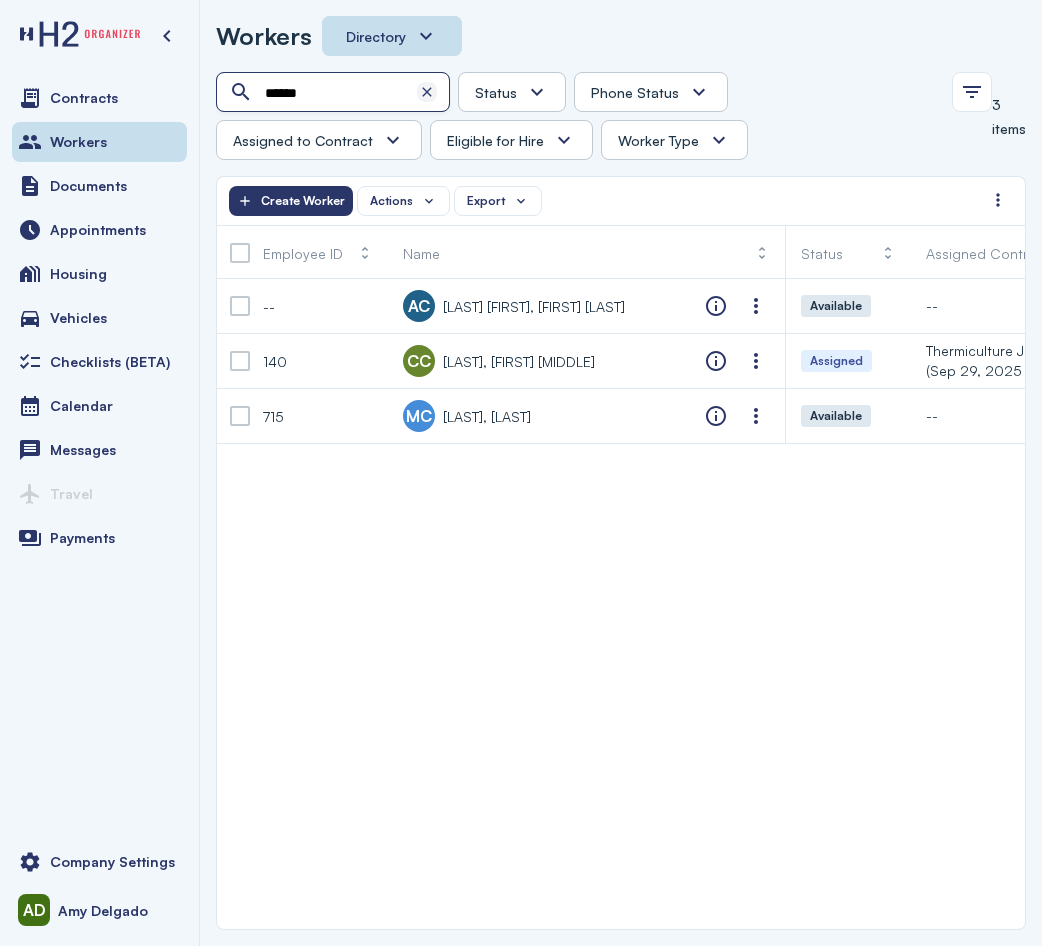 click at bounding box center (427, 92) 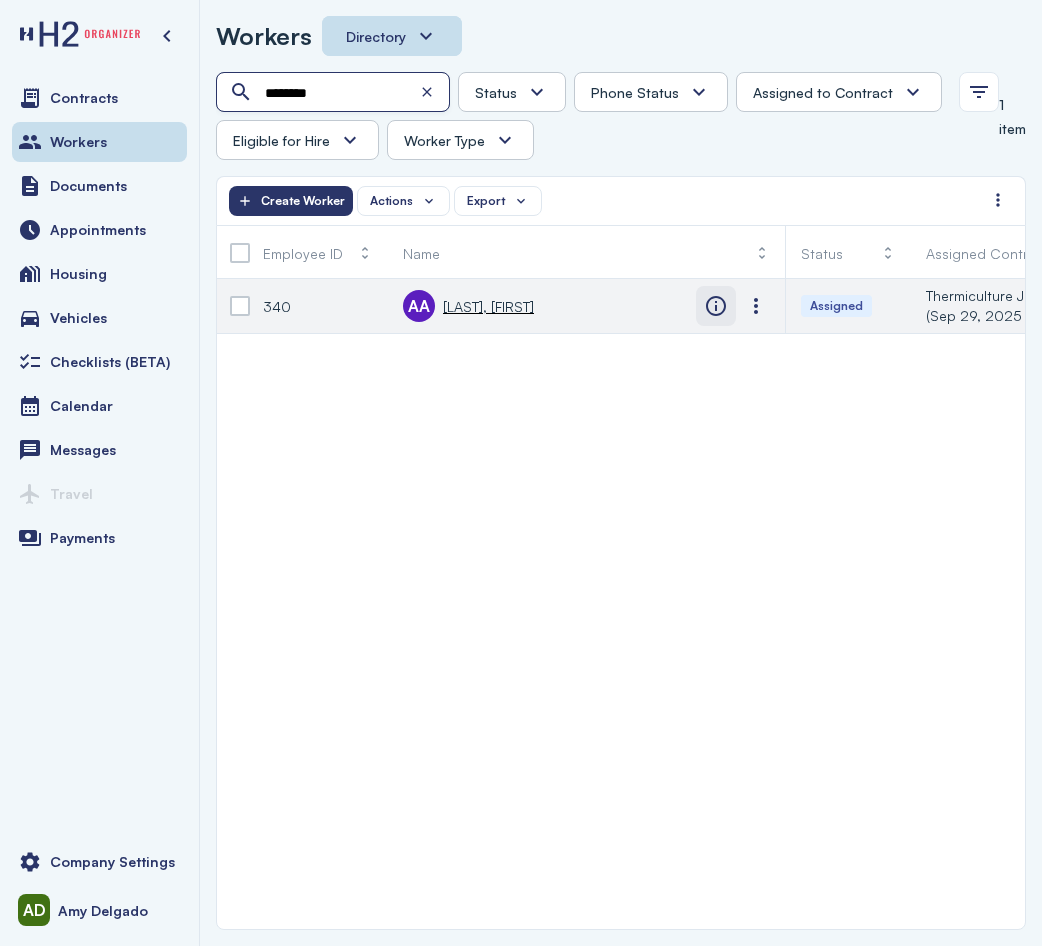 type on "********" 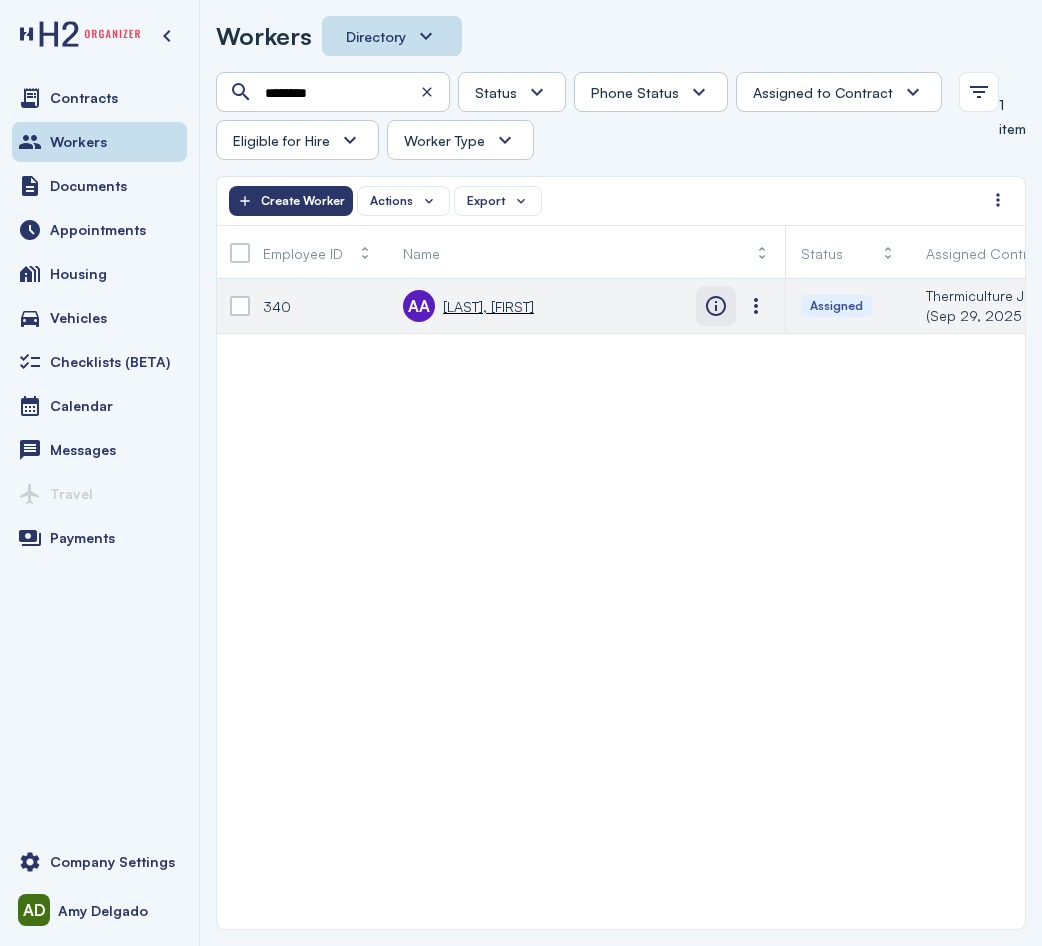 click at bounding box center [716, 306] 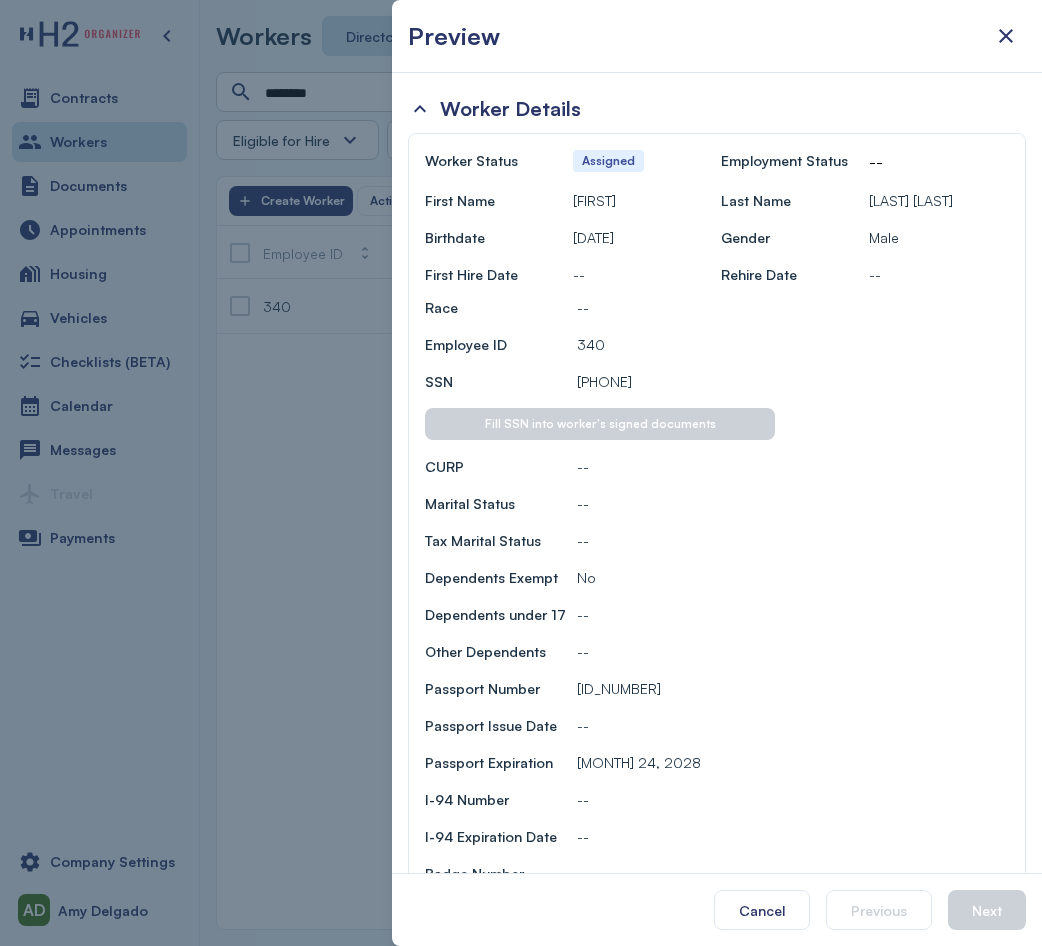 click at bounding box center [521, 473] 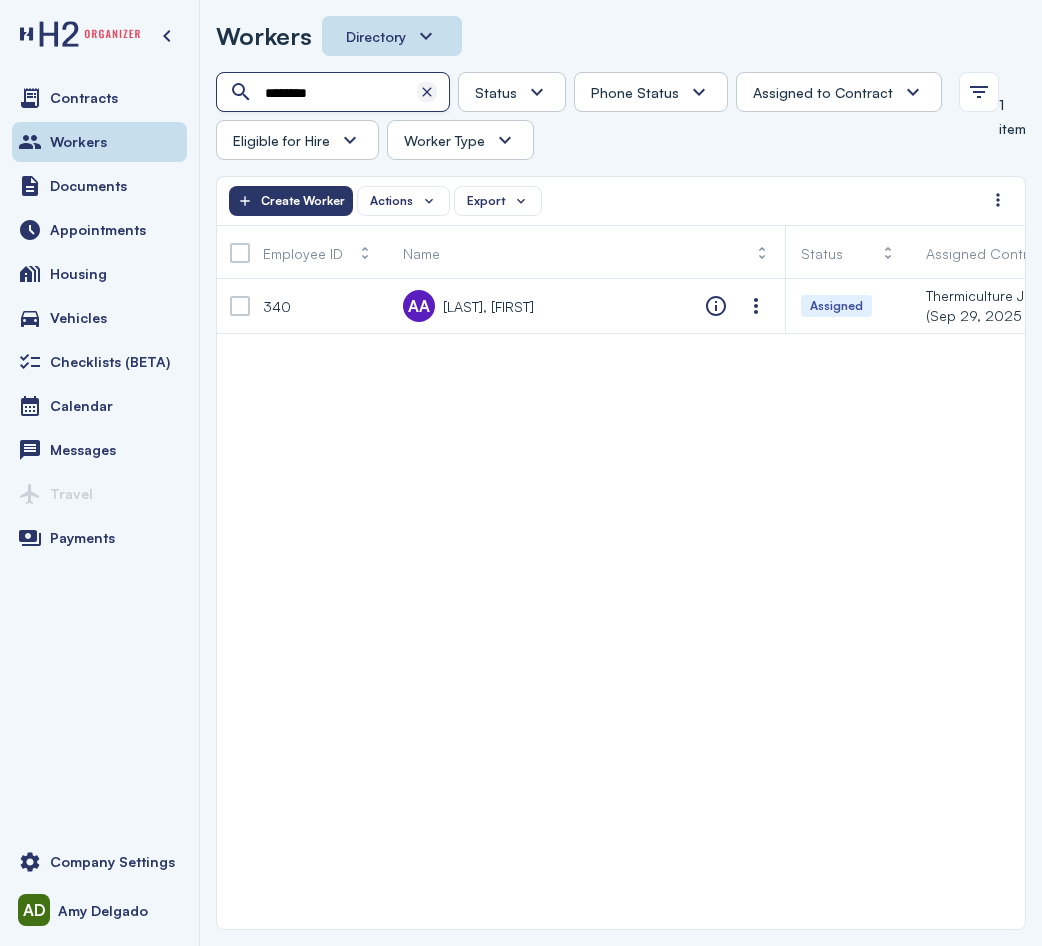 click at bounding box center (427, 92) 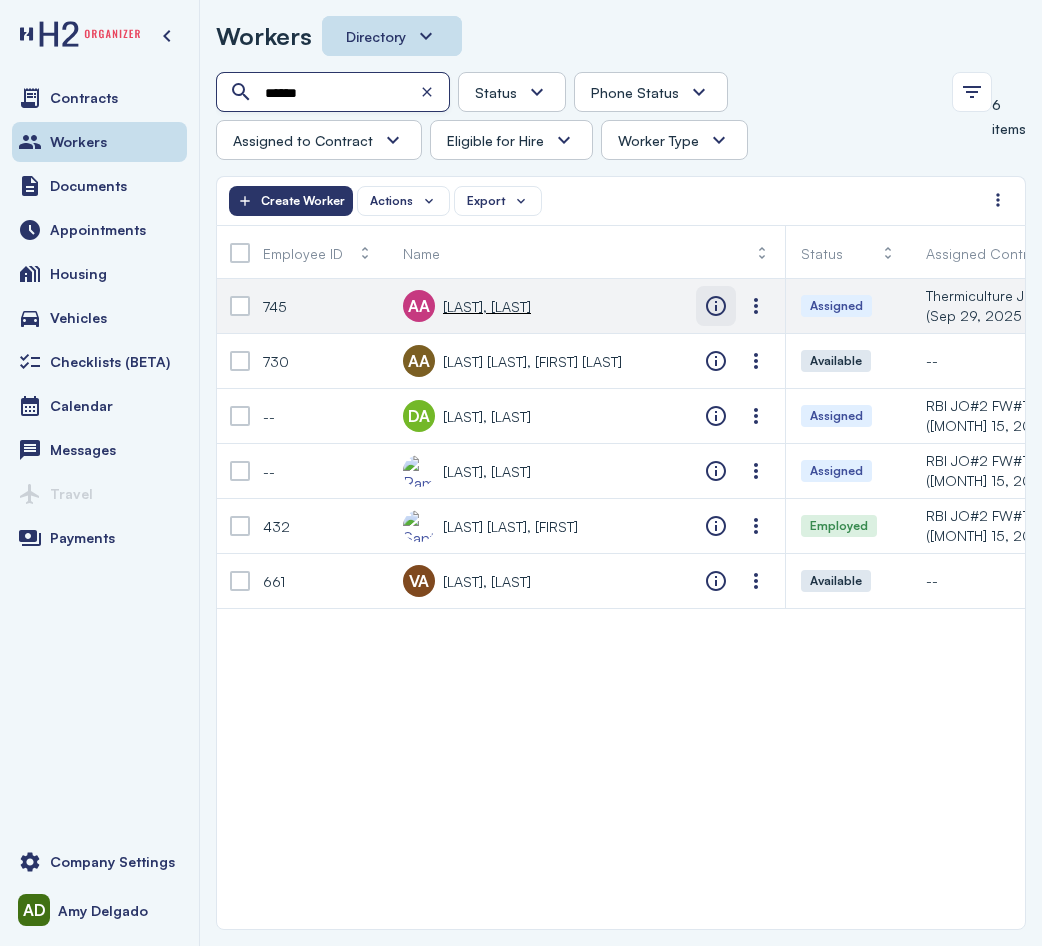 type on "******" 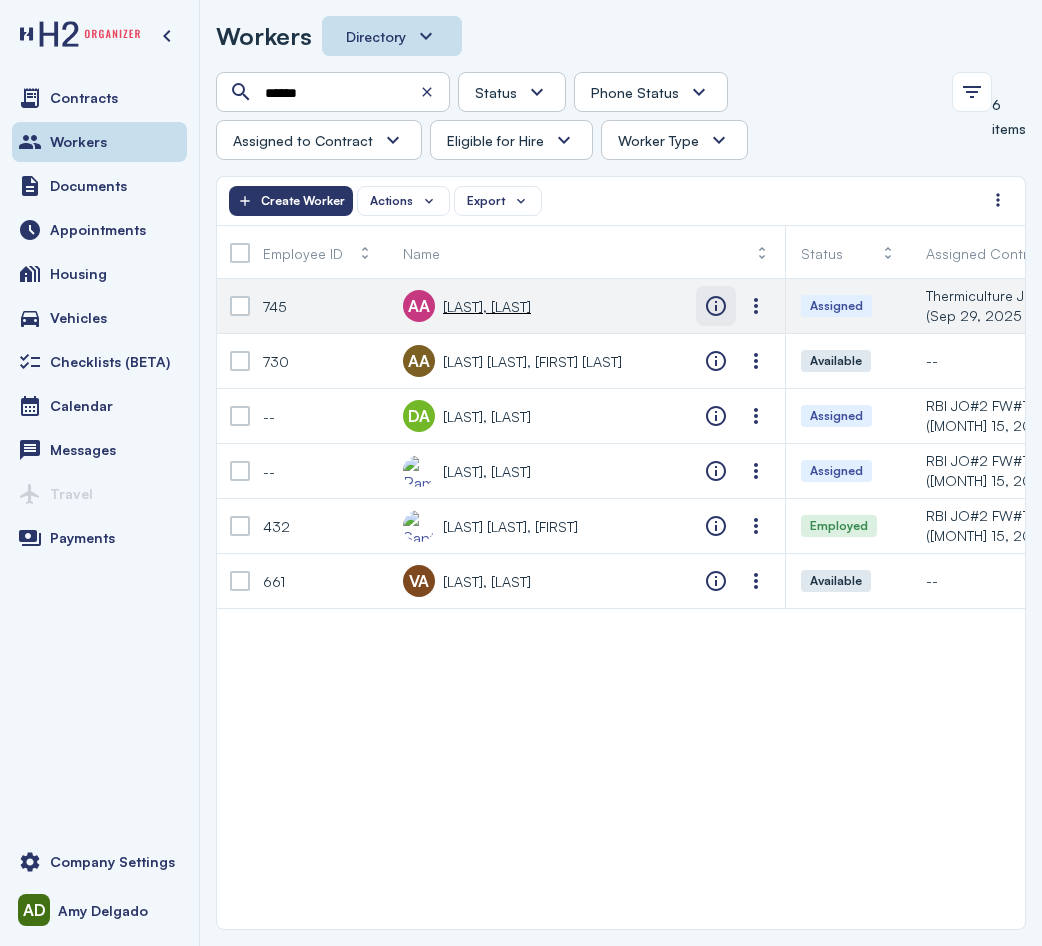click at bounding box center [716, 306] 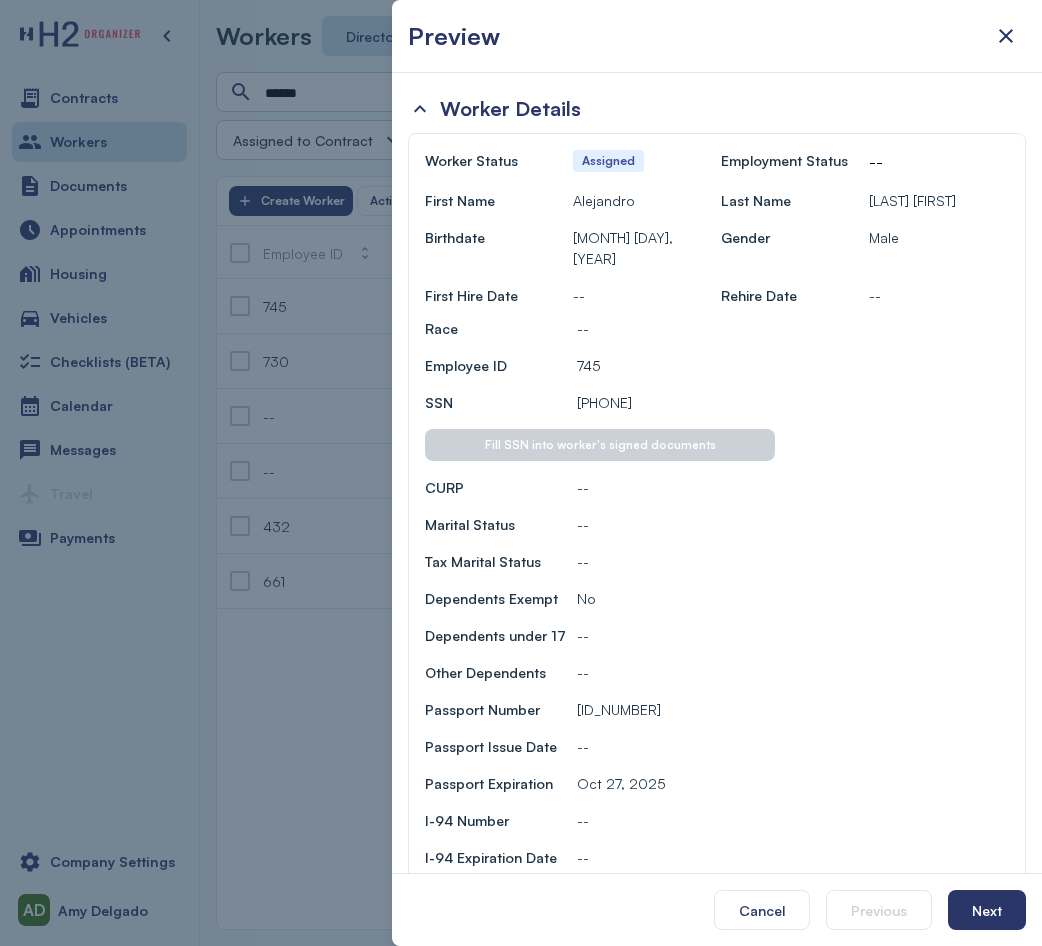 click at bounding box center [521, 473] 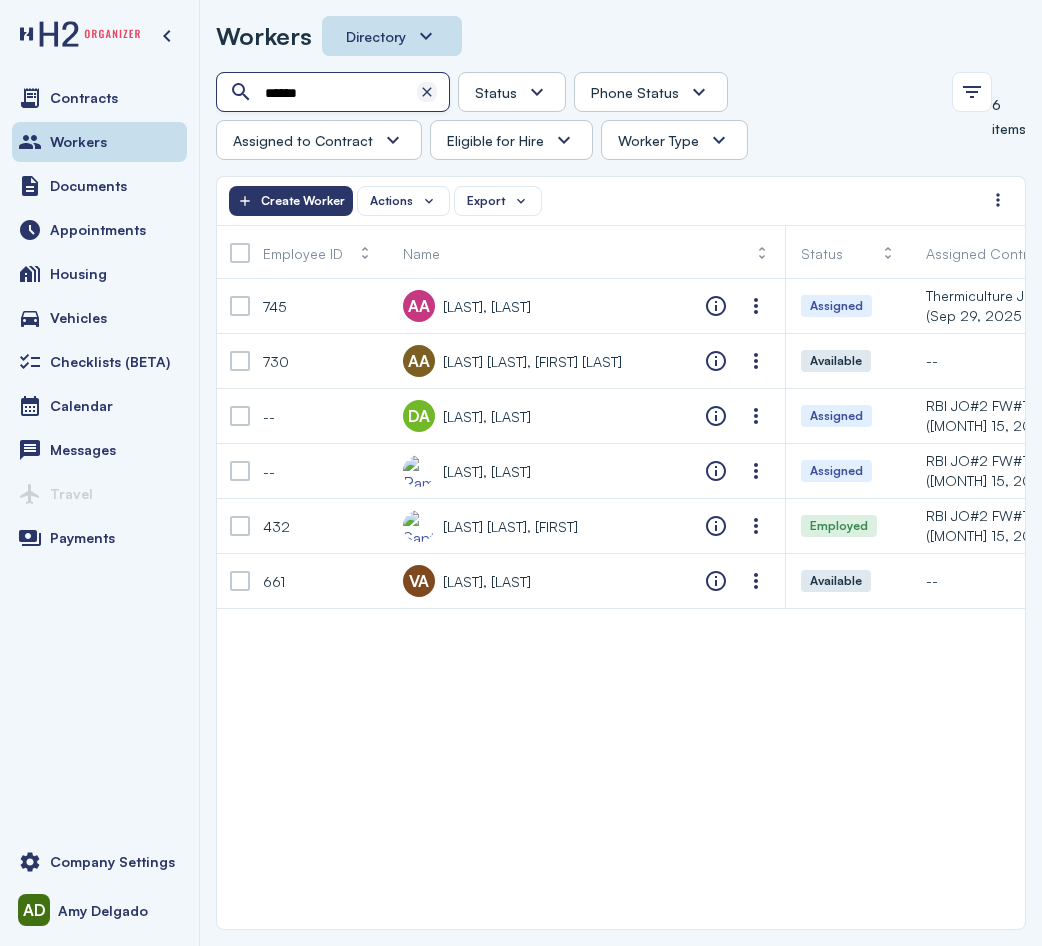 click at bounding box center (427, 92) 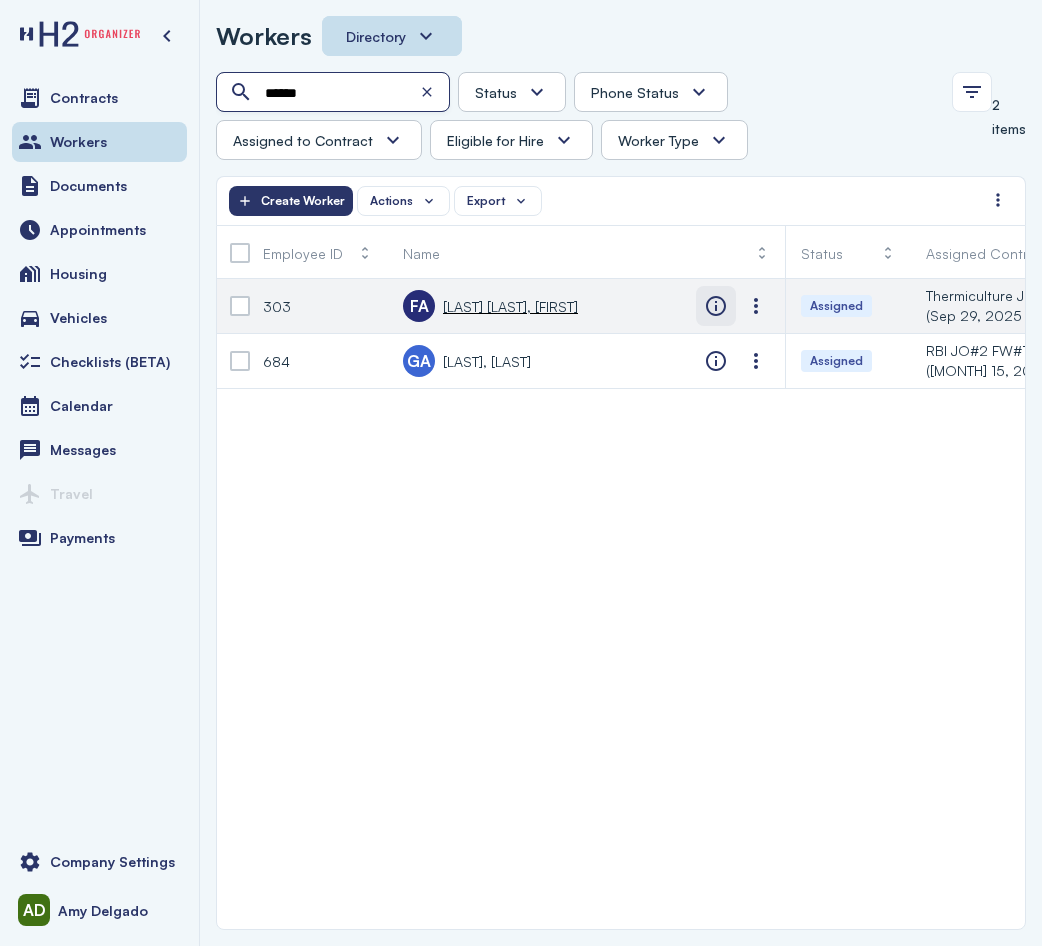 type on "******" 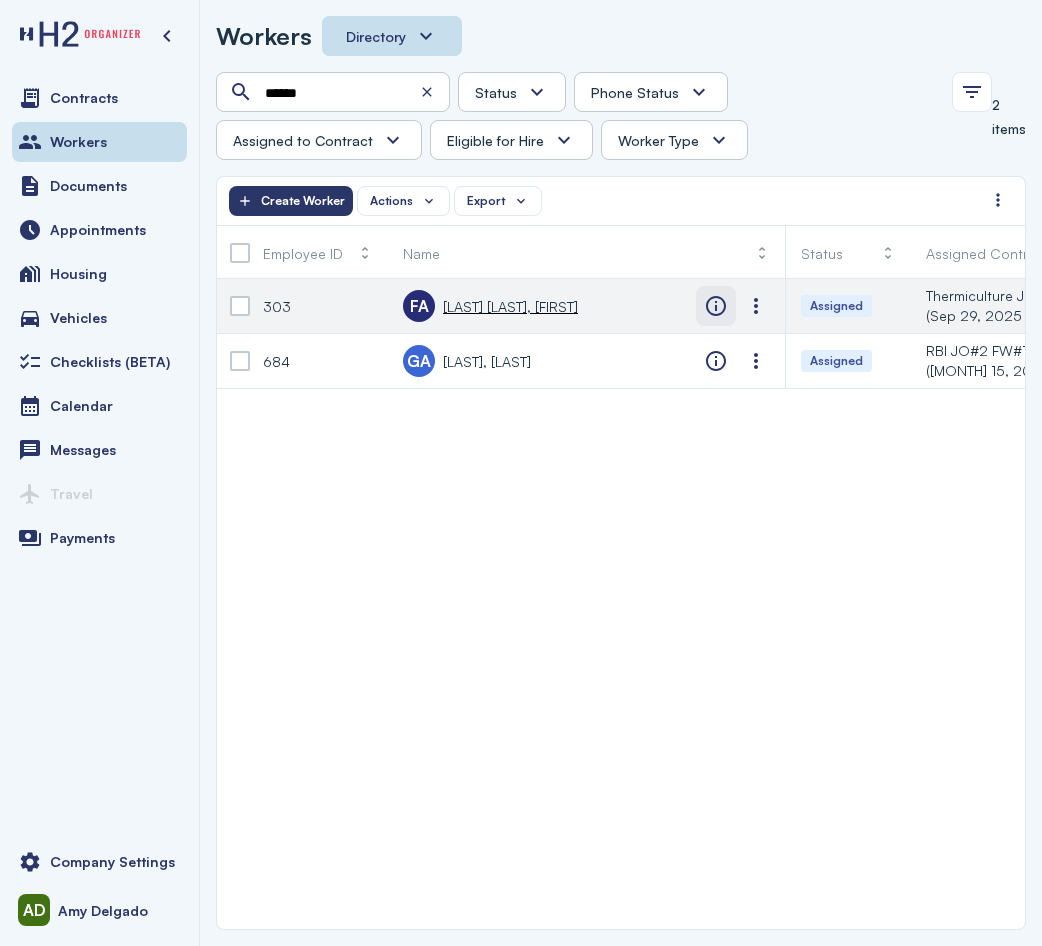 click at bounding box center (716, 306) 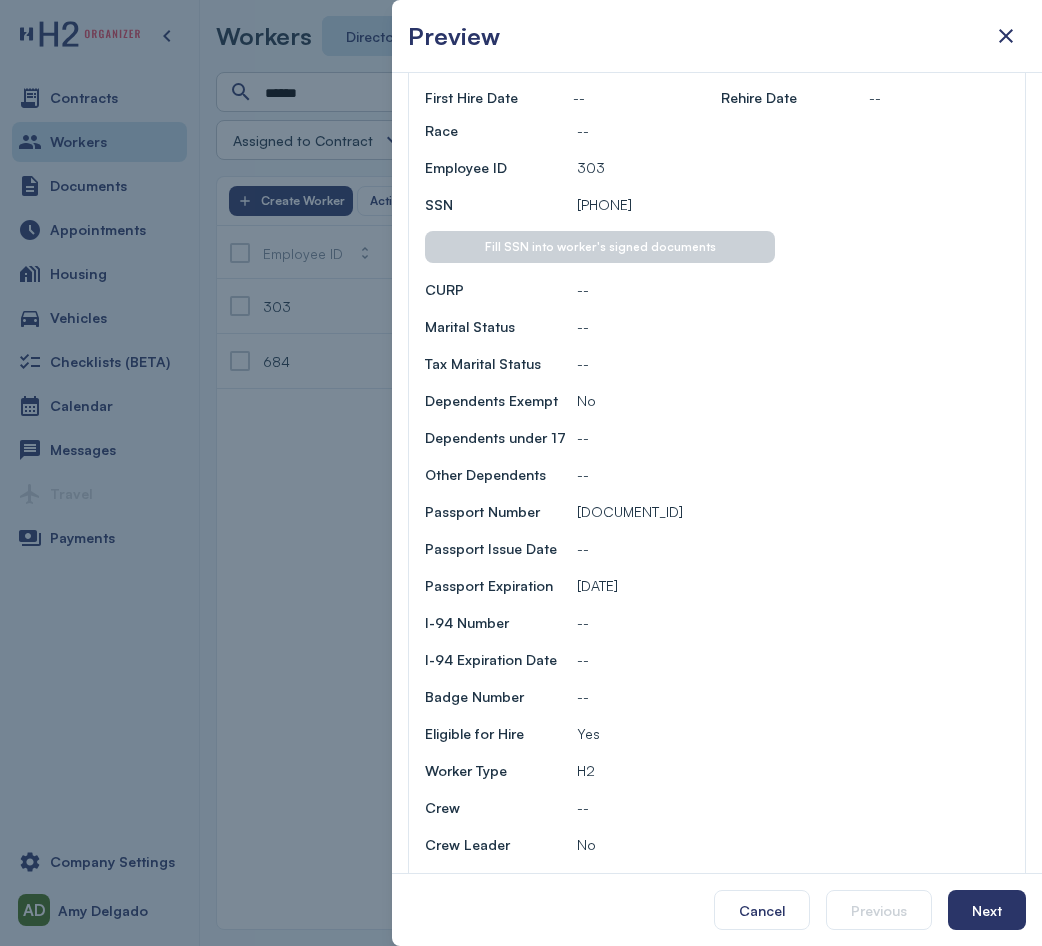scroll, scrollTop: 200, scrollLeft: 0, axis: vertical 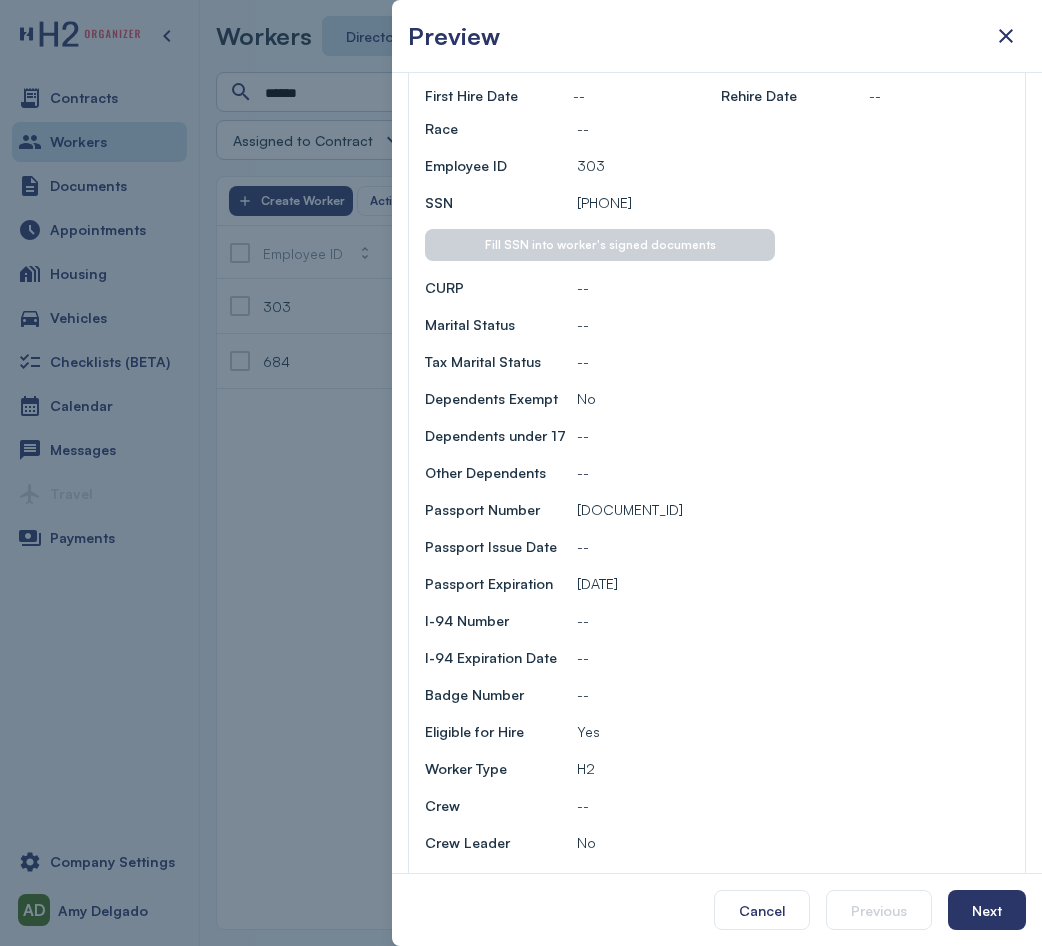 click at bounding box center (521, 473) 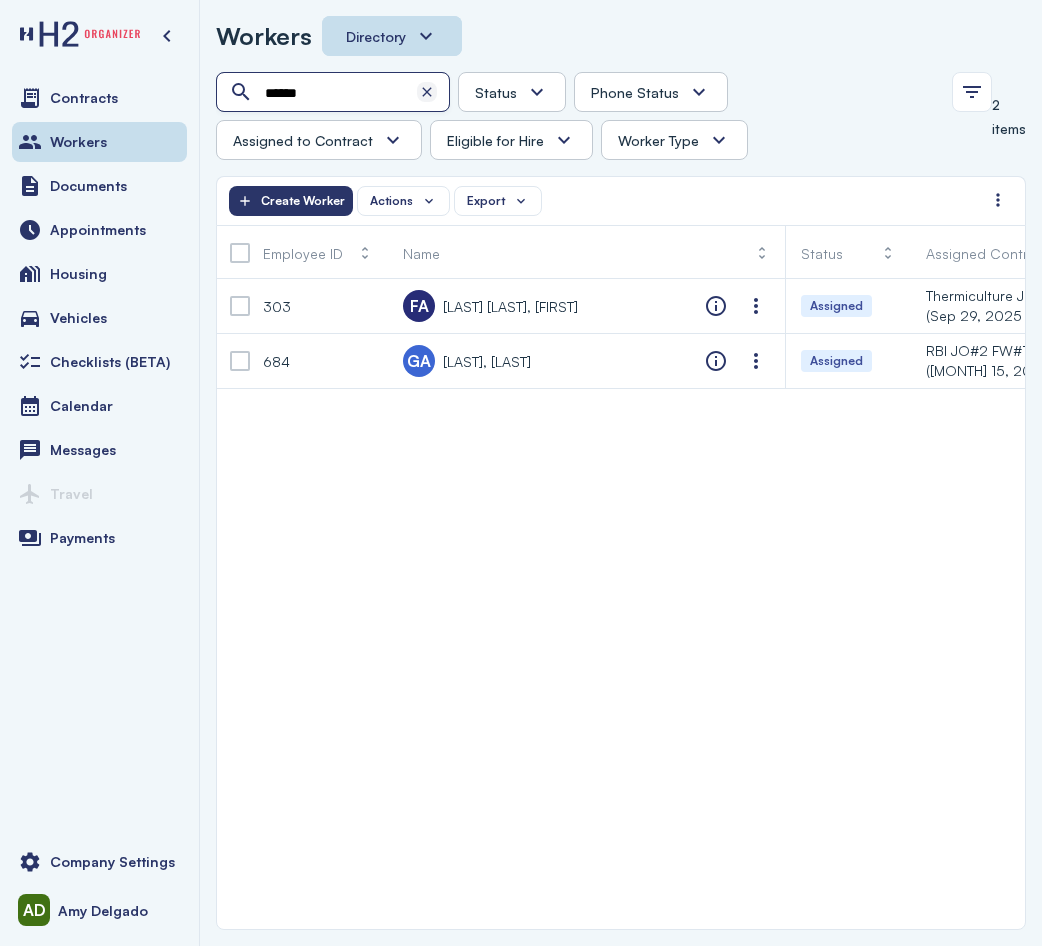 click at bounding box center [427, 92] 